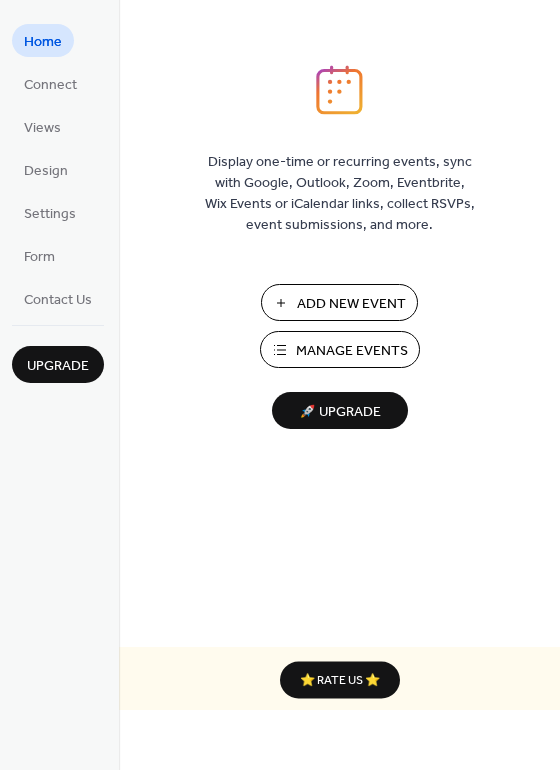 scroll, scrollTop: 0, scrollLeft: 0, axis: both 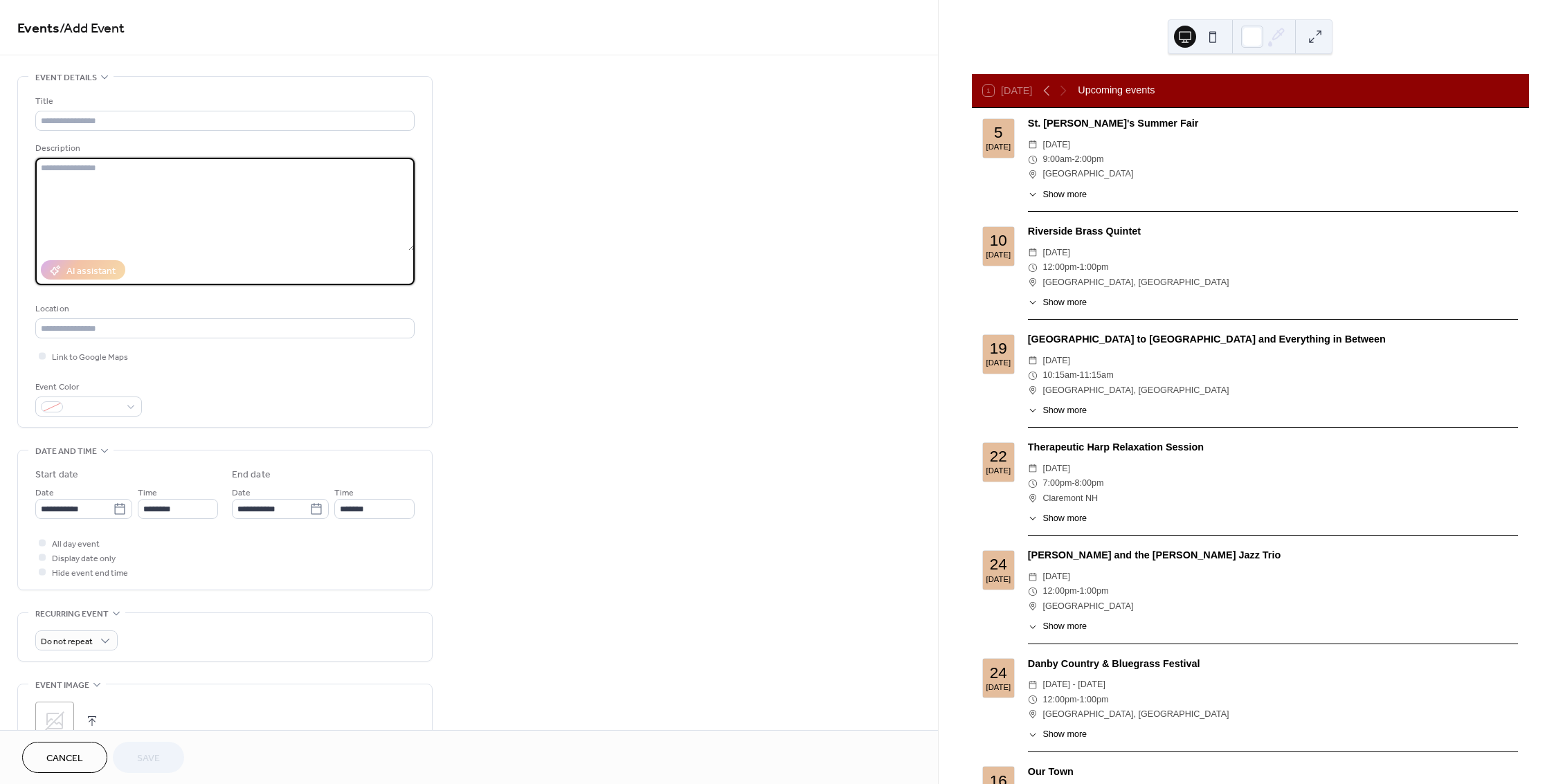 paste on "**********" 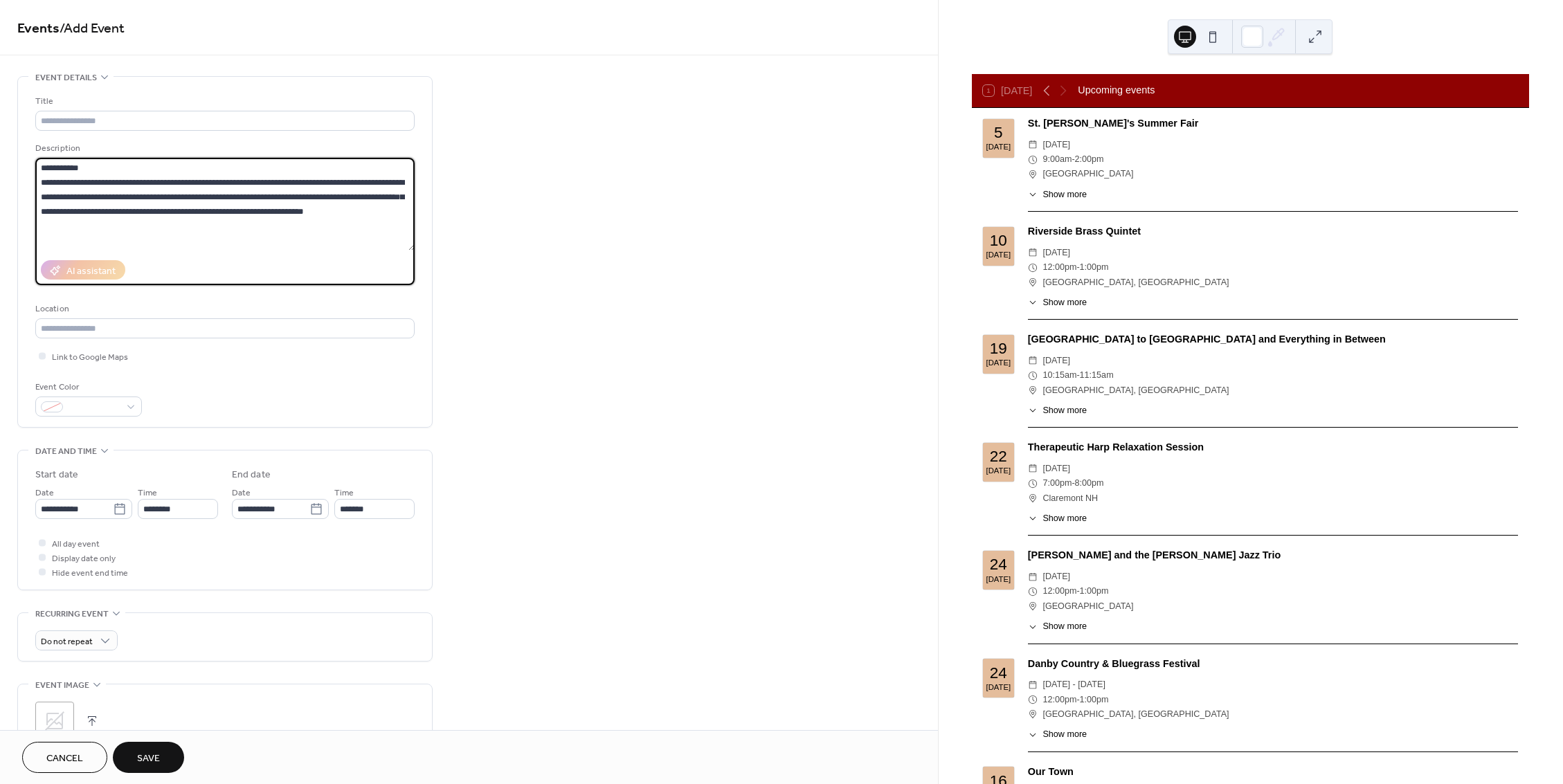 drag, startPoint x: 98, startPoint y: 169, endPoint x: -1, endPoint y: 164, distance: 99.12618 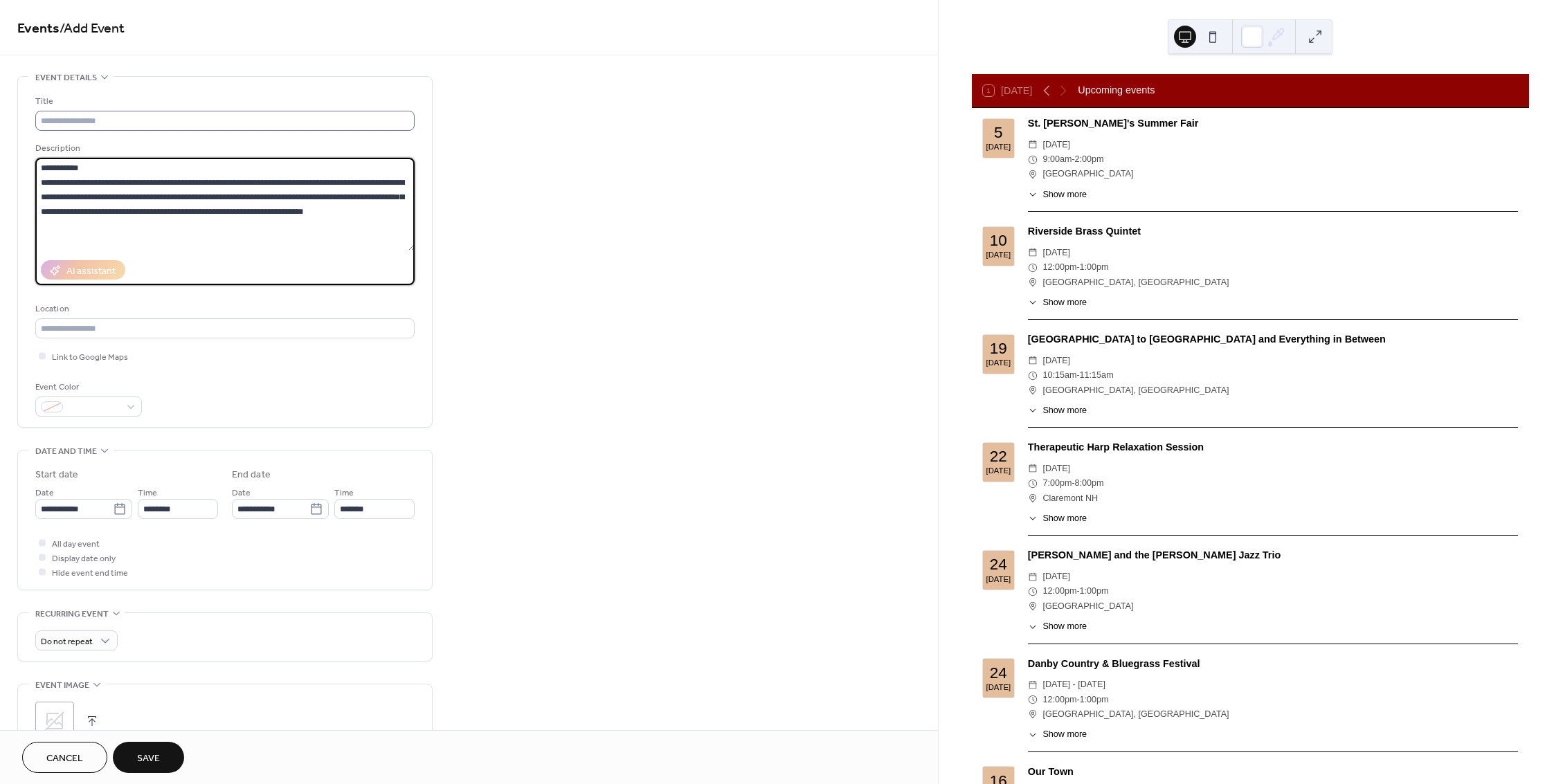type on "**********" 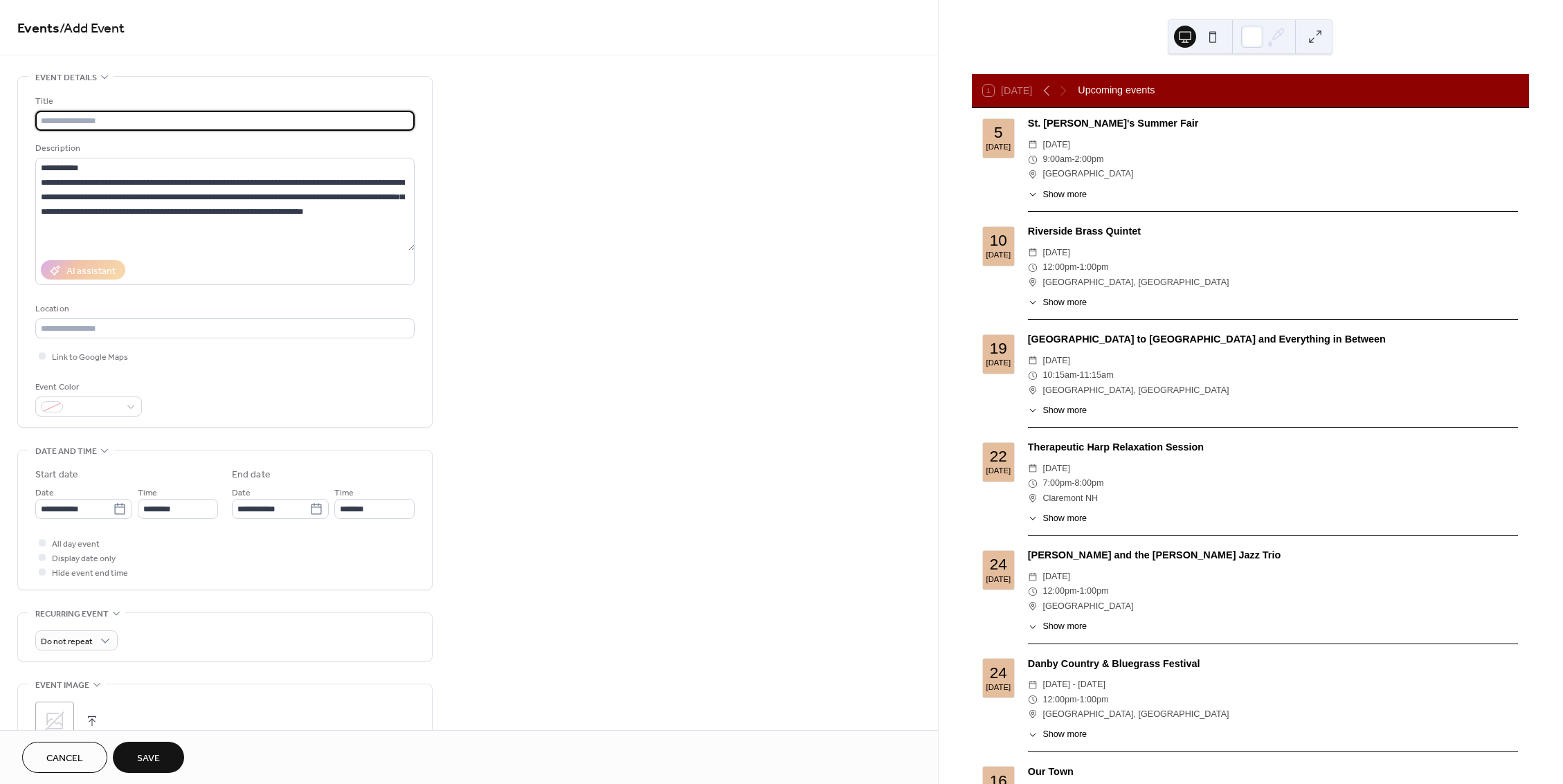 paste on "**********" 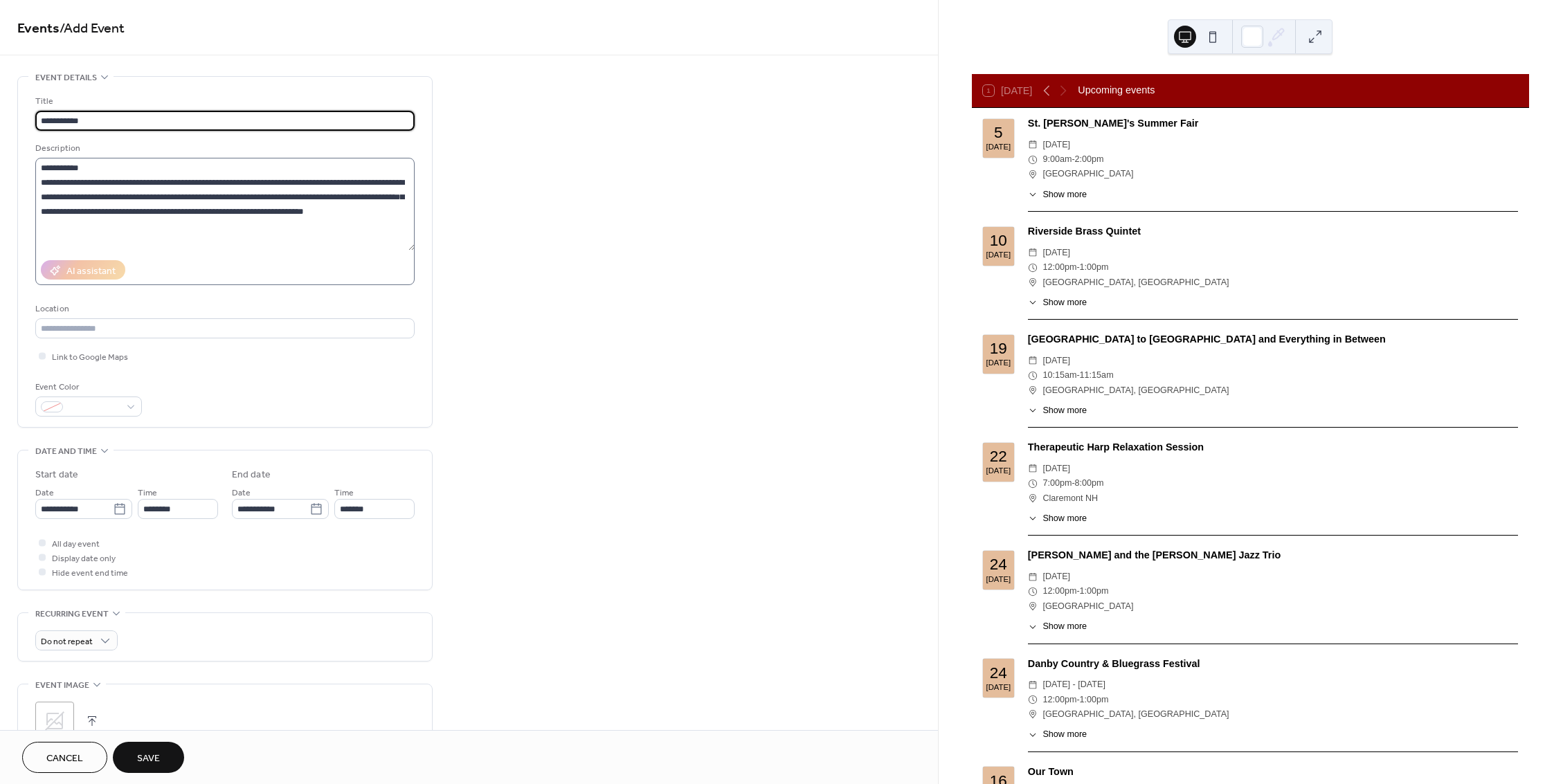 type on "**********" 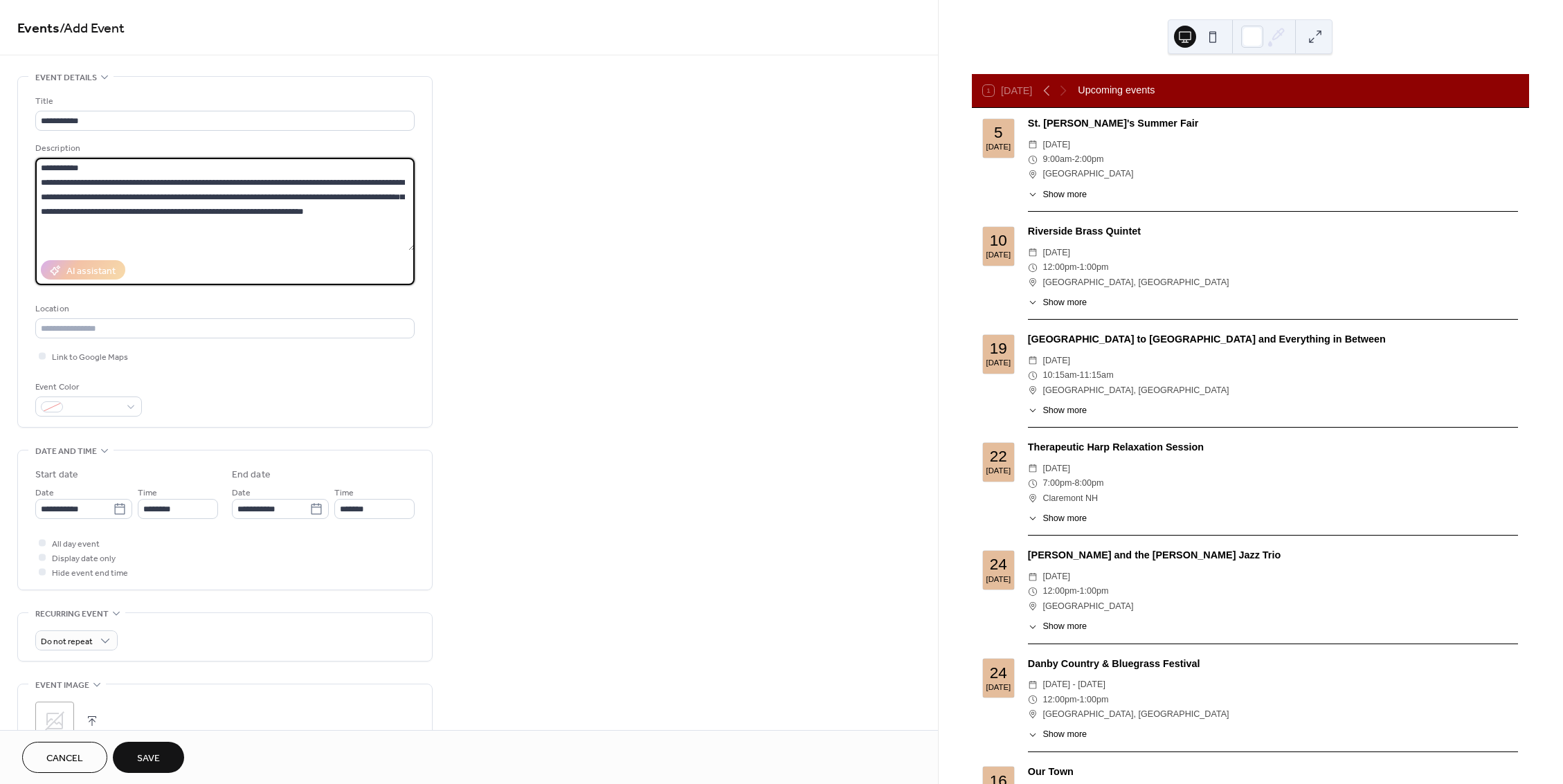 drag, startPoint x: 137, startPoint y: 181, endPoint x: 10, endPoint y: 166, distance: 127.88276 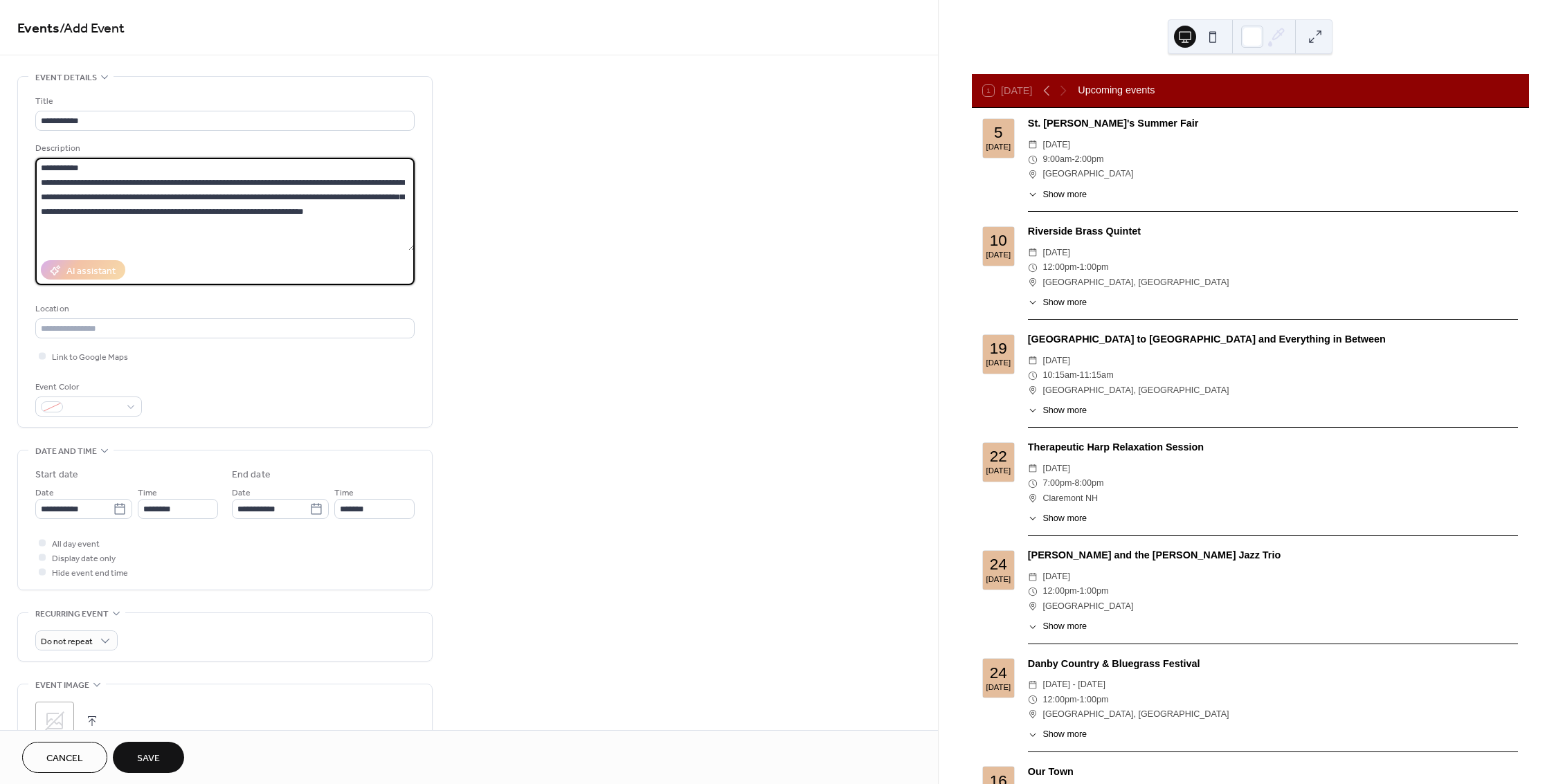 click on "**********" at bounding box center (225, 204) 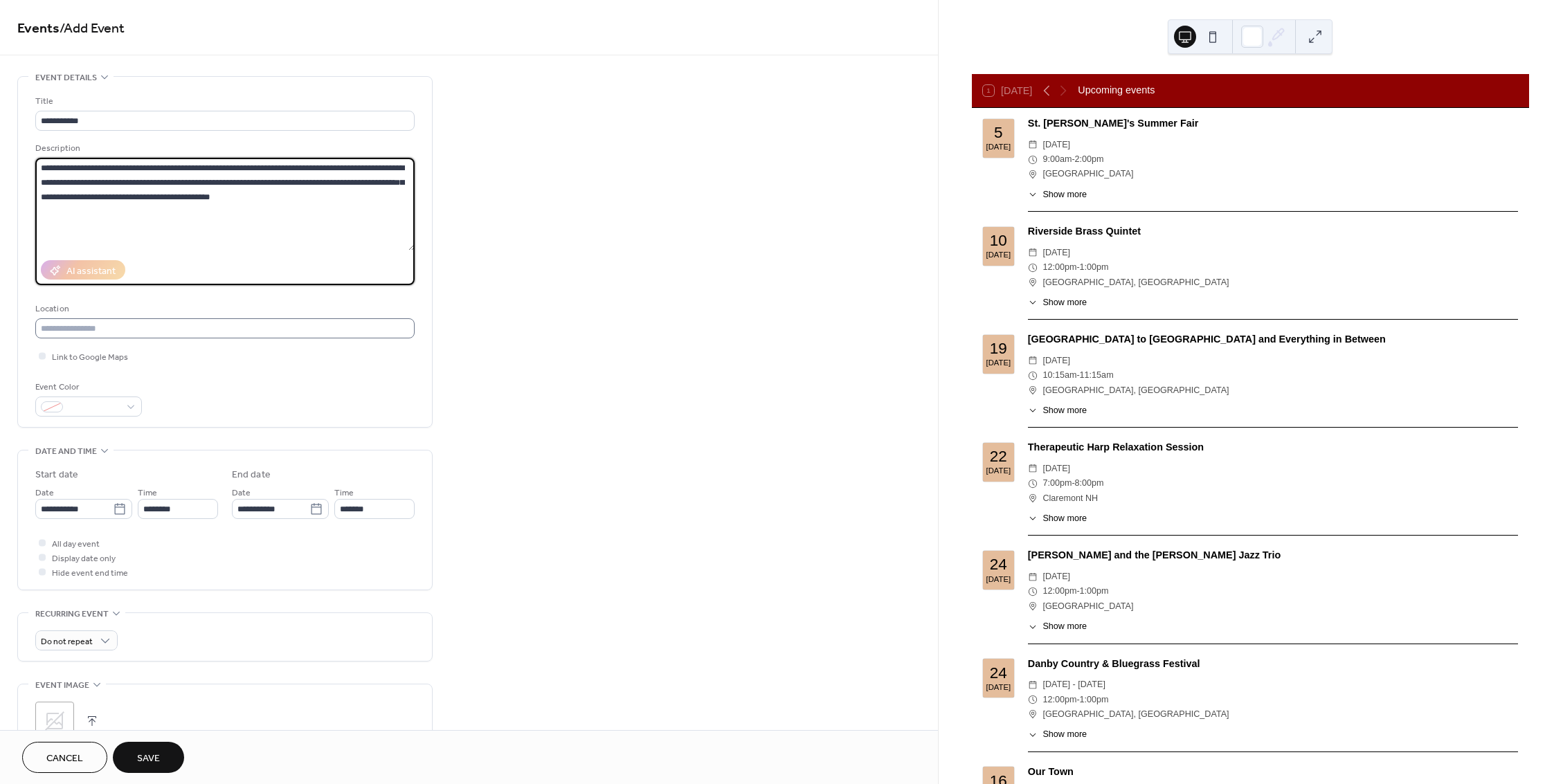 type on "**********" 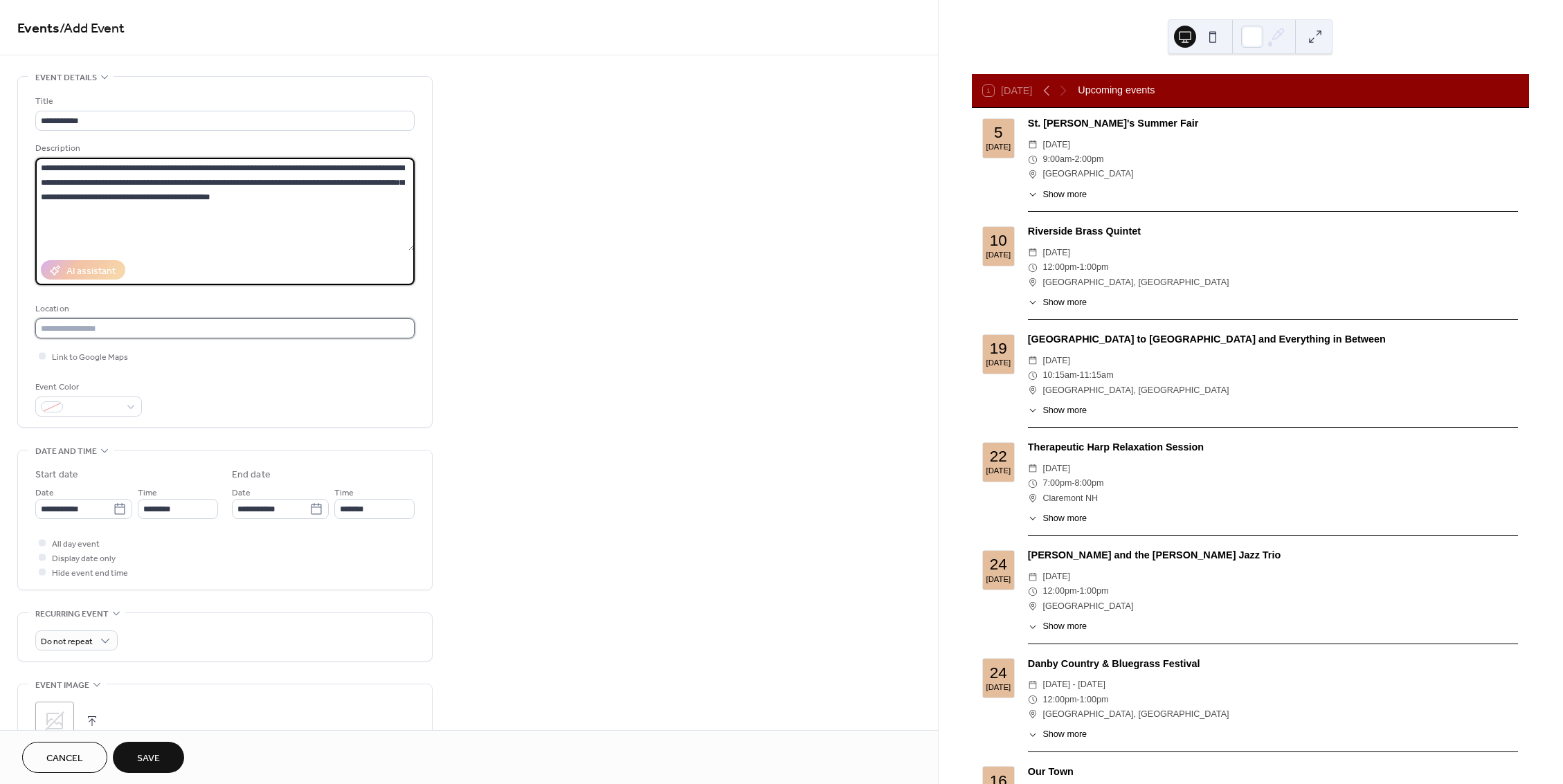 click at bounding box center (225, 328) 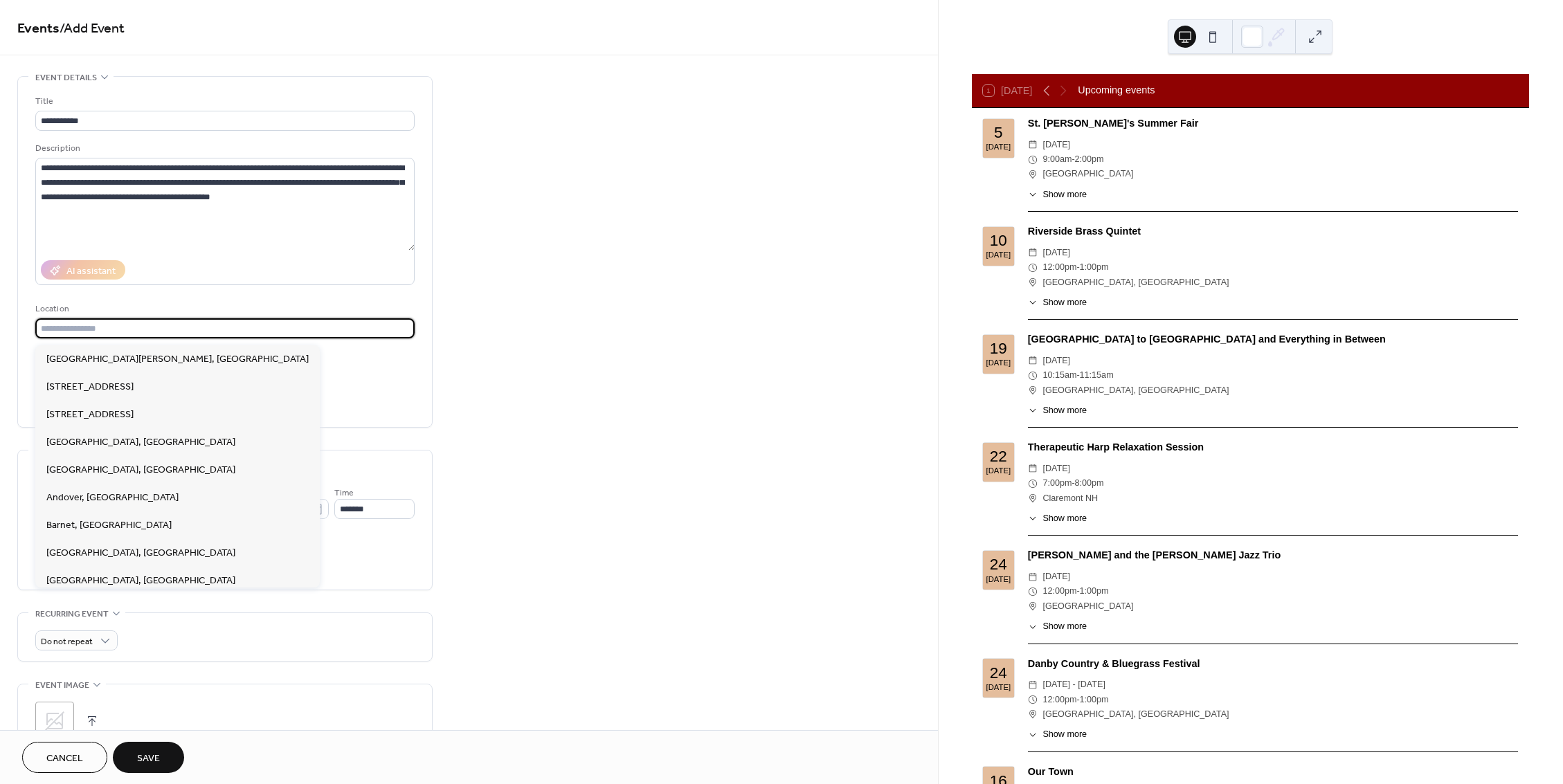 click at bounding box center (225, 328) 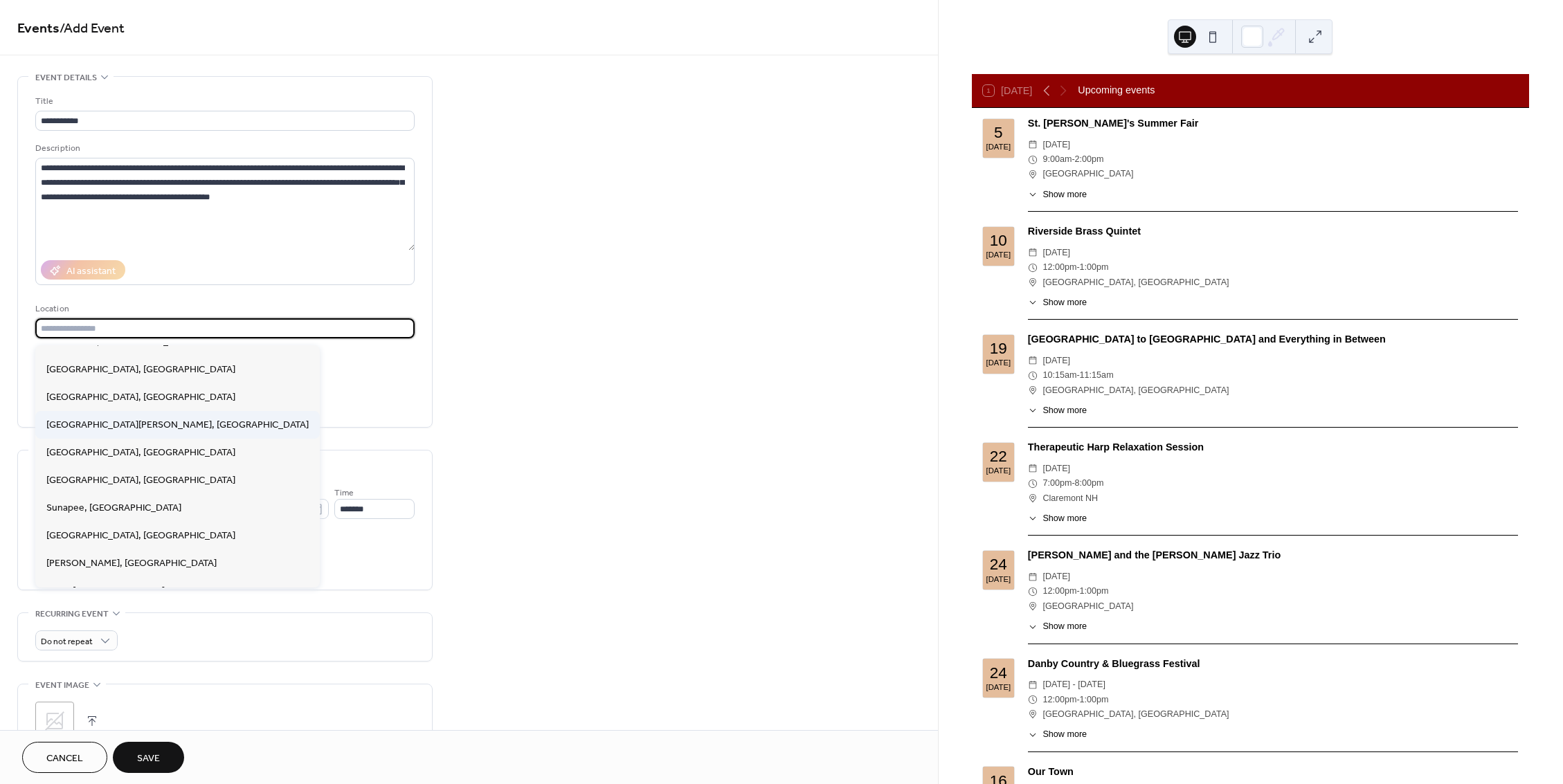 scroll, scrollTop: 1553, scrollLeft: 0, axis: vertical 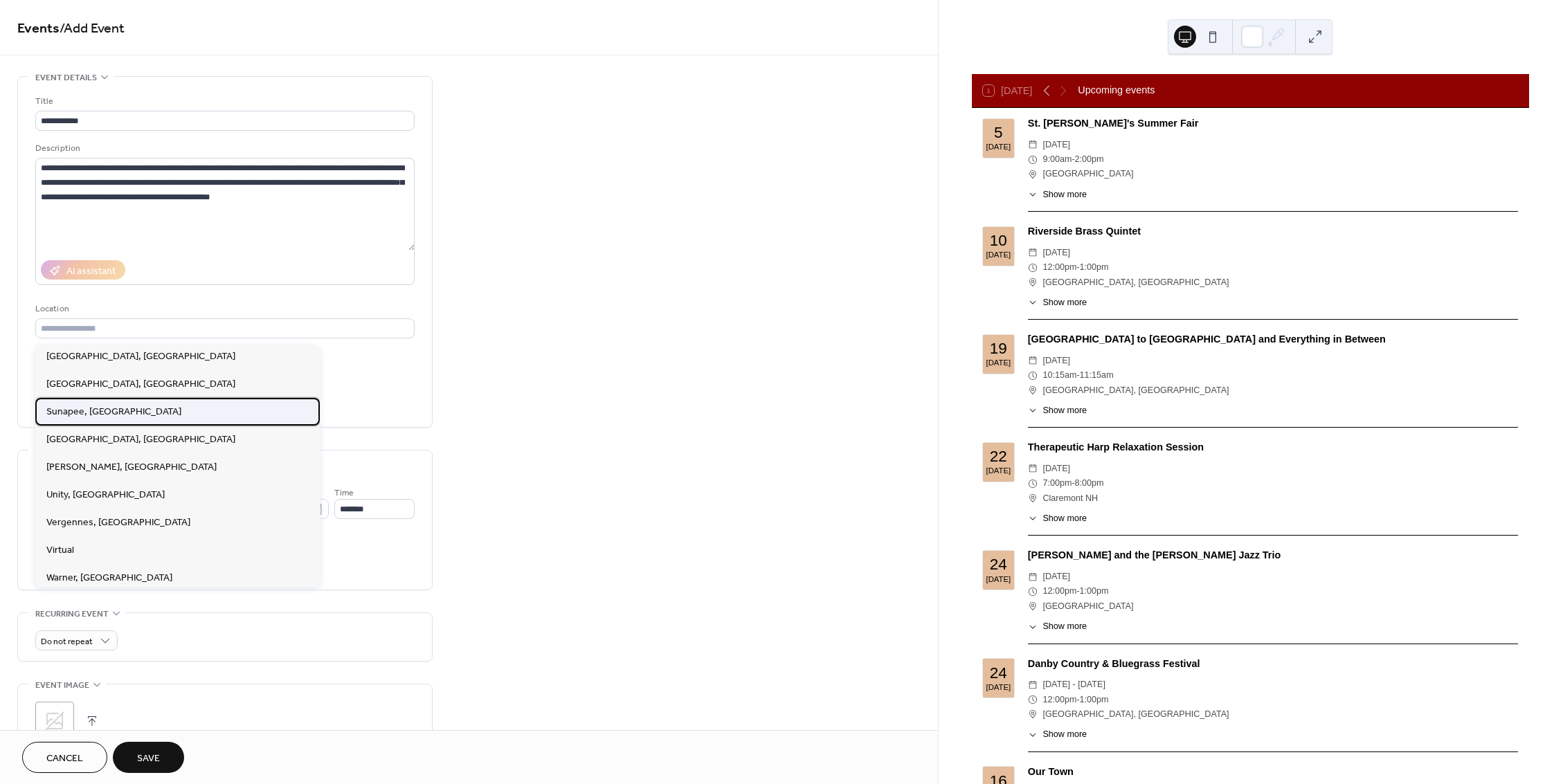 click on "Sunapee, [GEOGRAPHIC_DATA]" at bounding box center [114, 412] 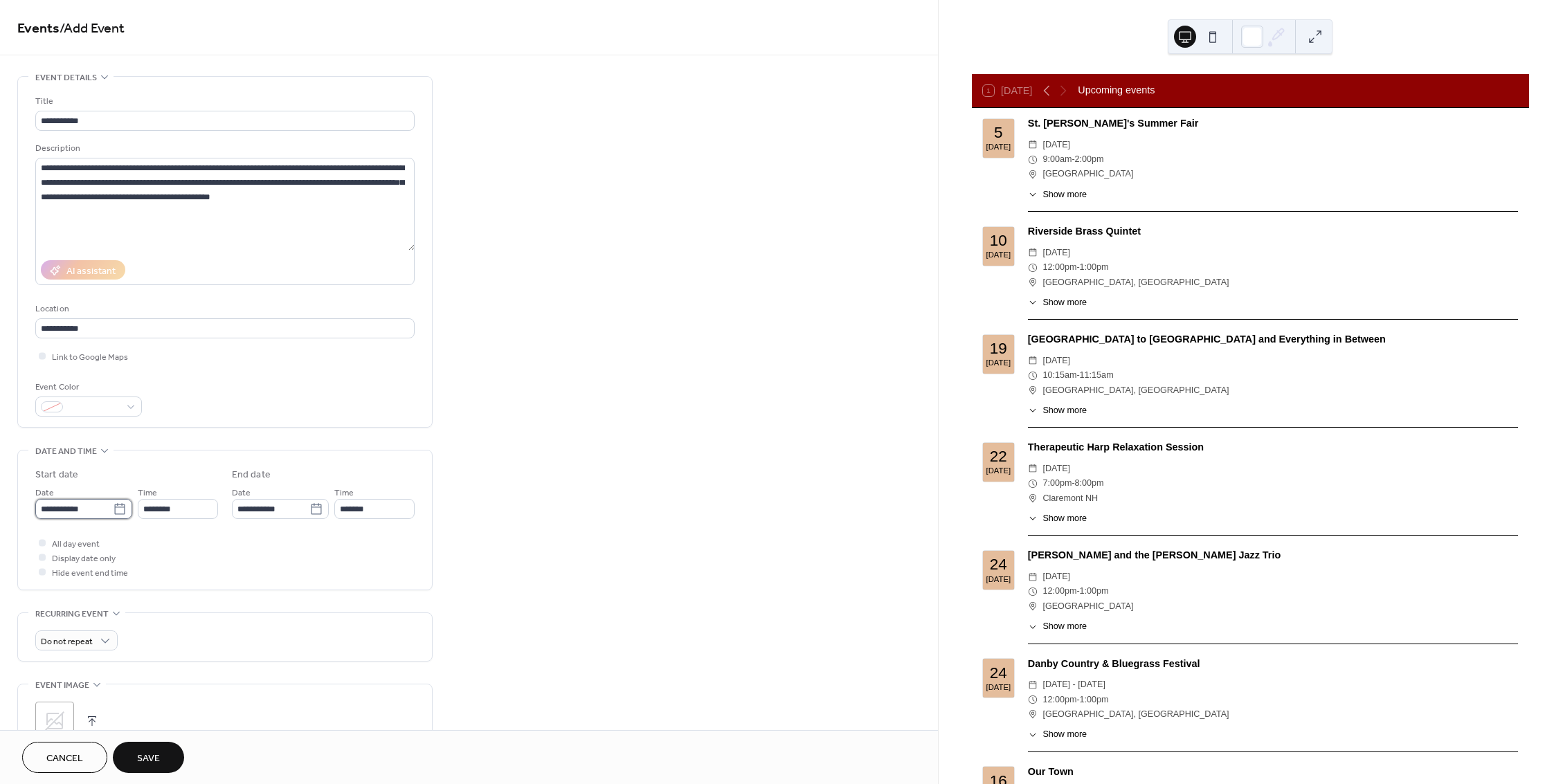 click on "**********" at bounding box center [74, 509] 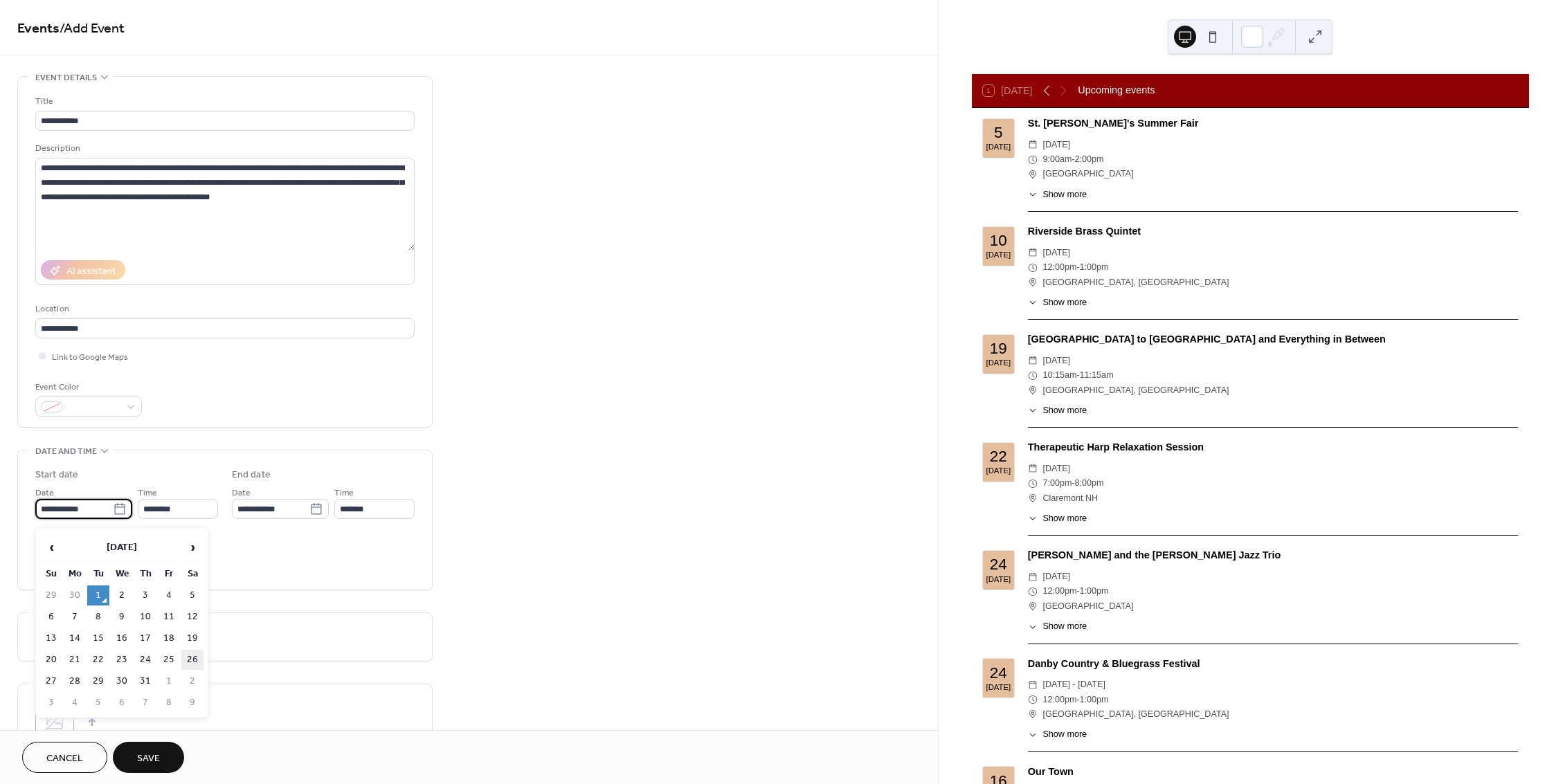 click on "26" at bounding box center (192, 659) 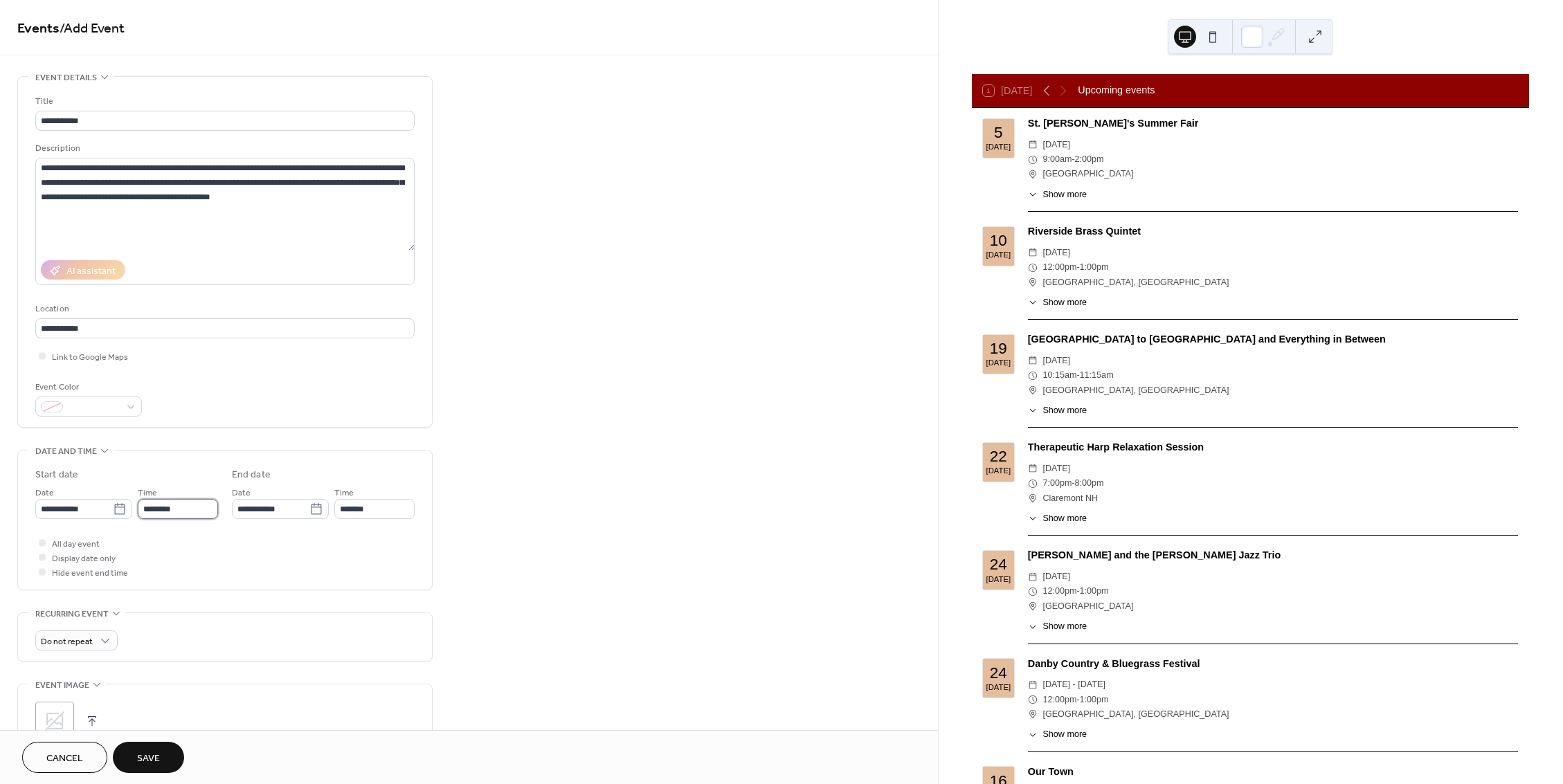 click on "********" at bounding box center [178, 509] 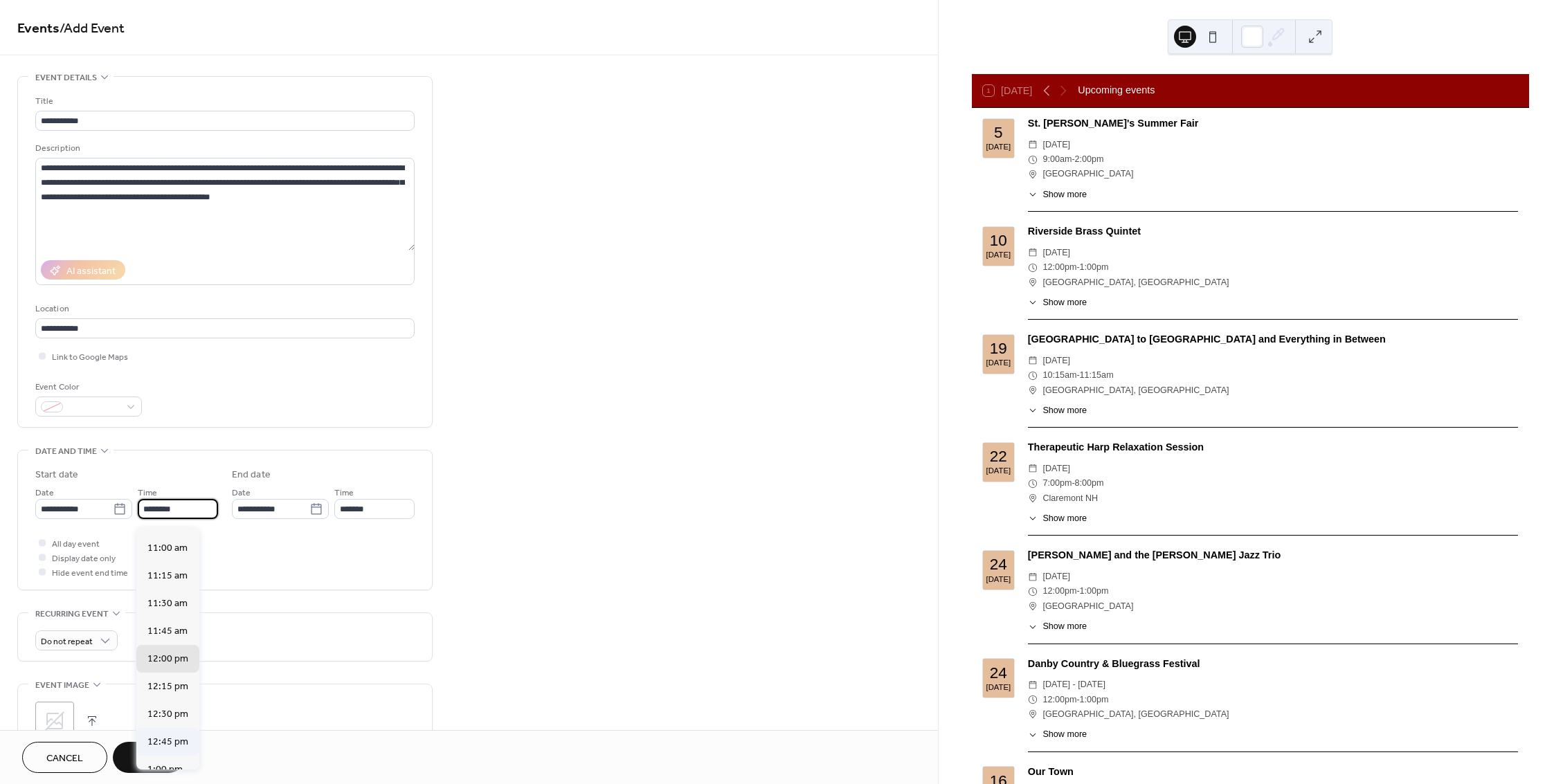 scroll, scrollTop: 938, scrollLeft: 0, axis: vertical 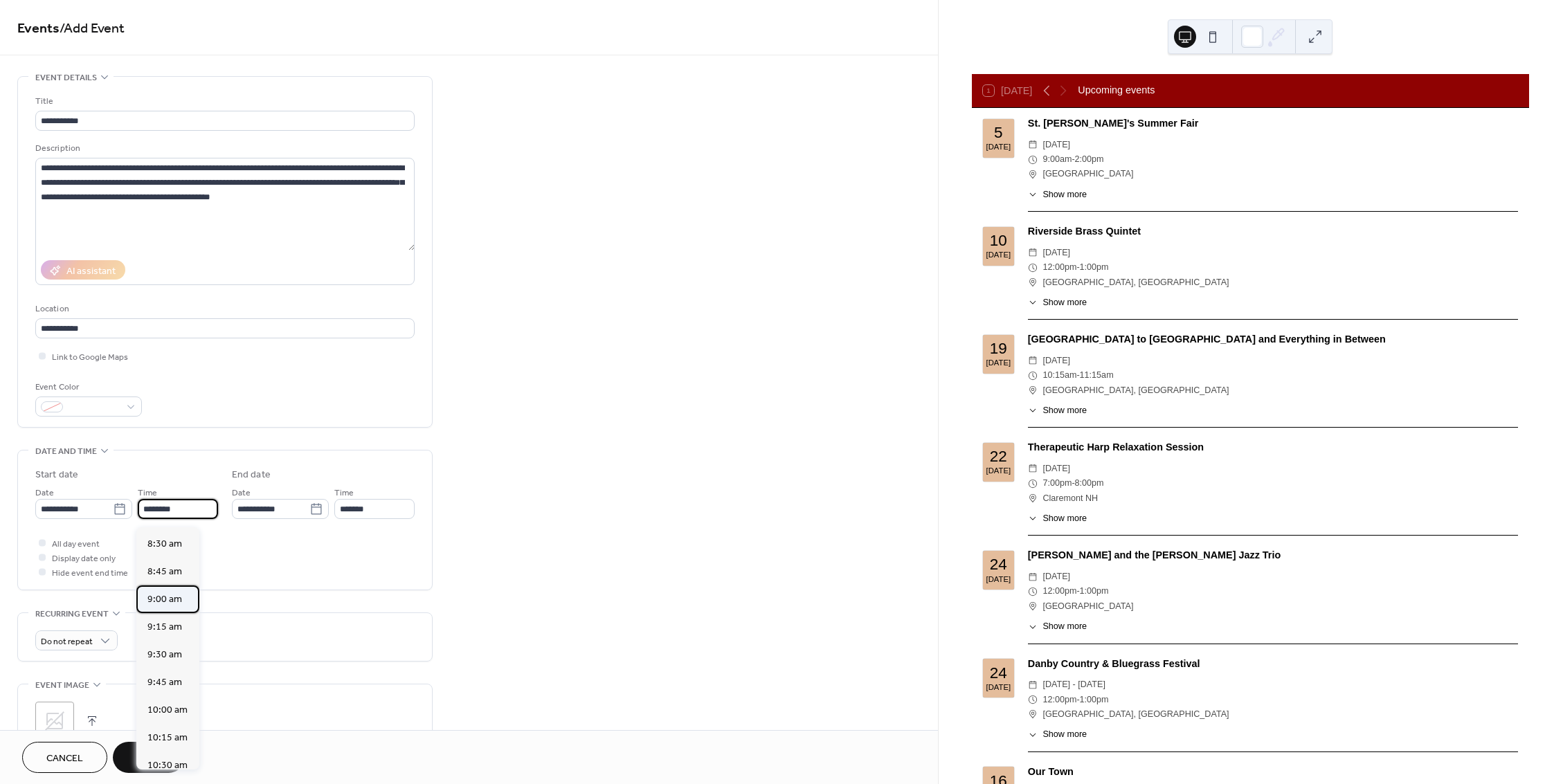 click on "9:00 am" at bounding box center (165, 599) 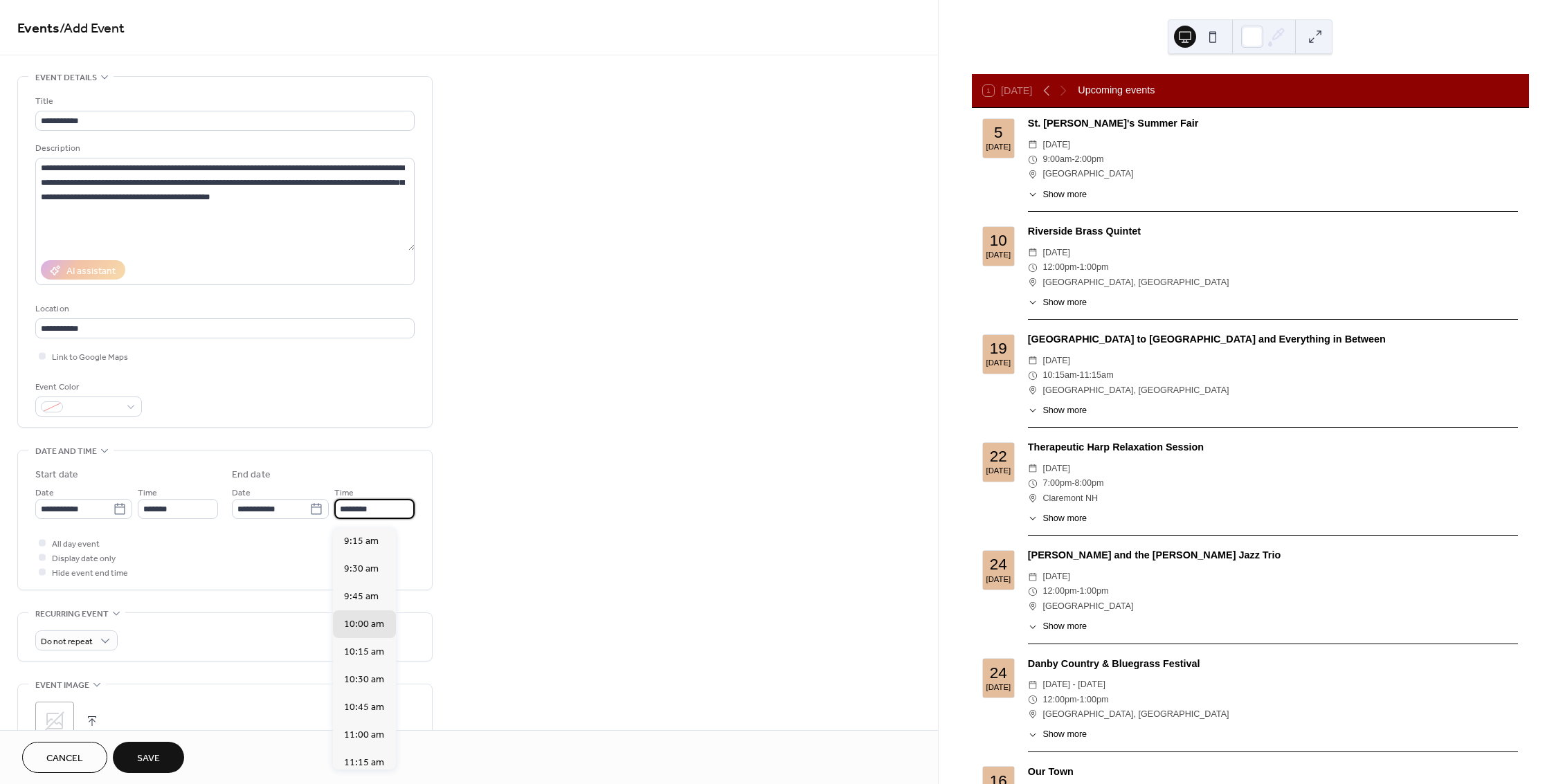 click on "********" at bounding box center [374, 509] 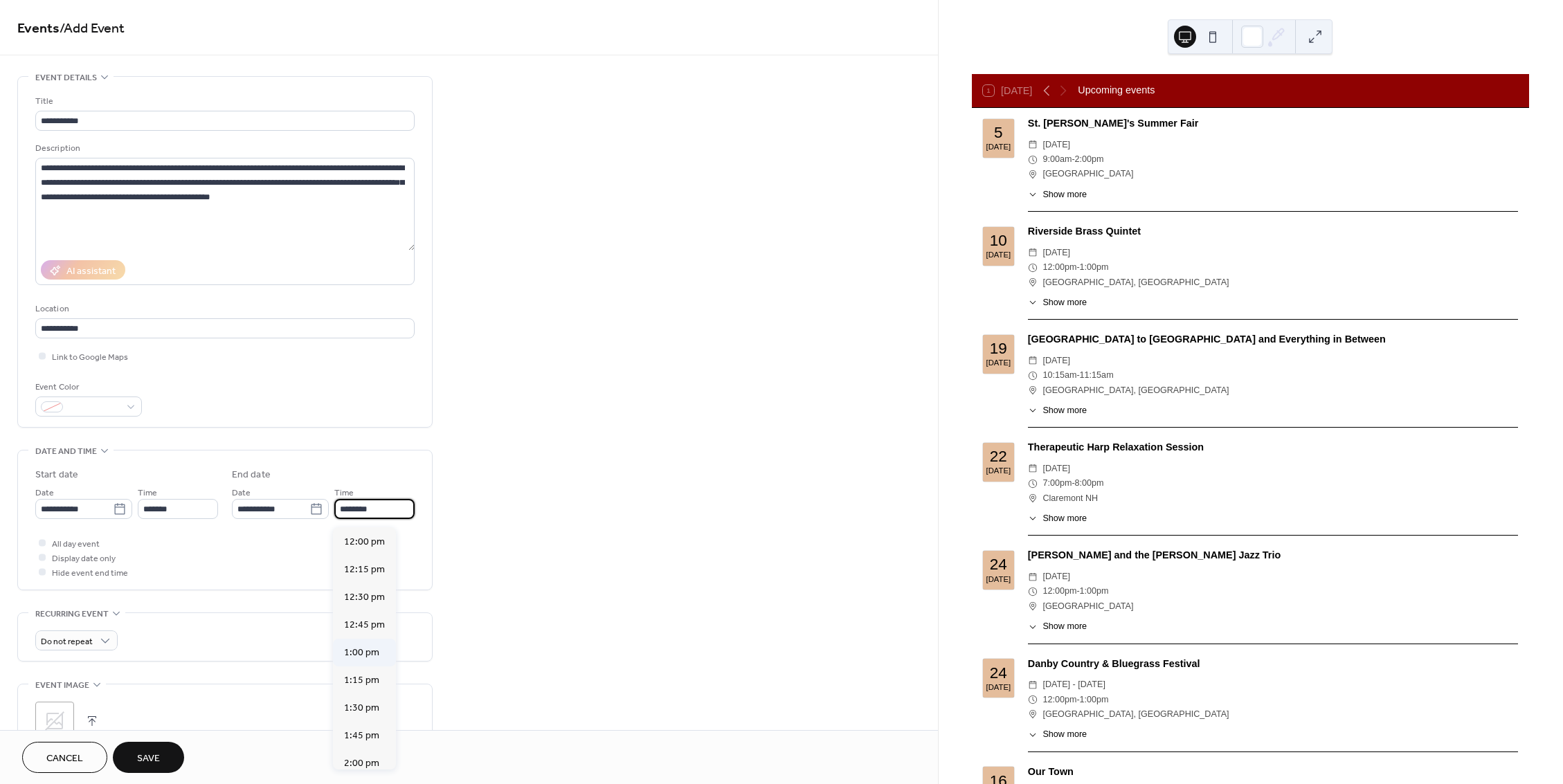 scroll, scrollTop: 353, scrollLeft: 0, axis: vertical 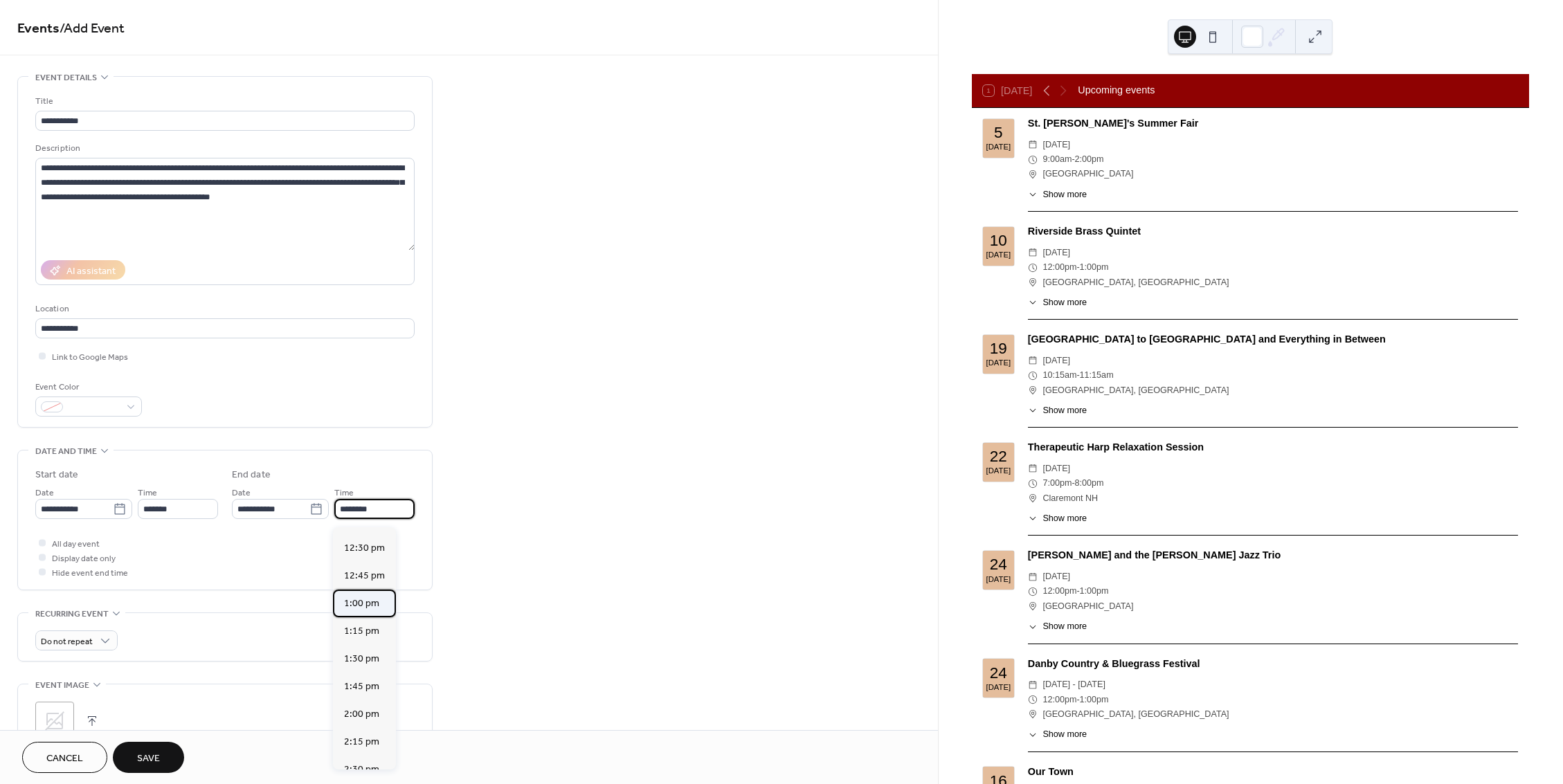 click on "1:00 pm" at bounding box center [361, 603] 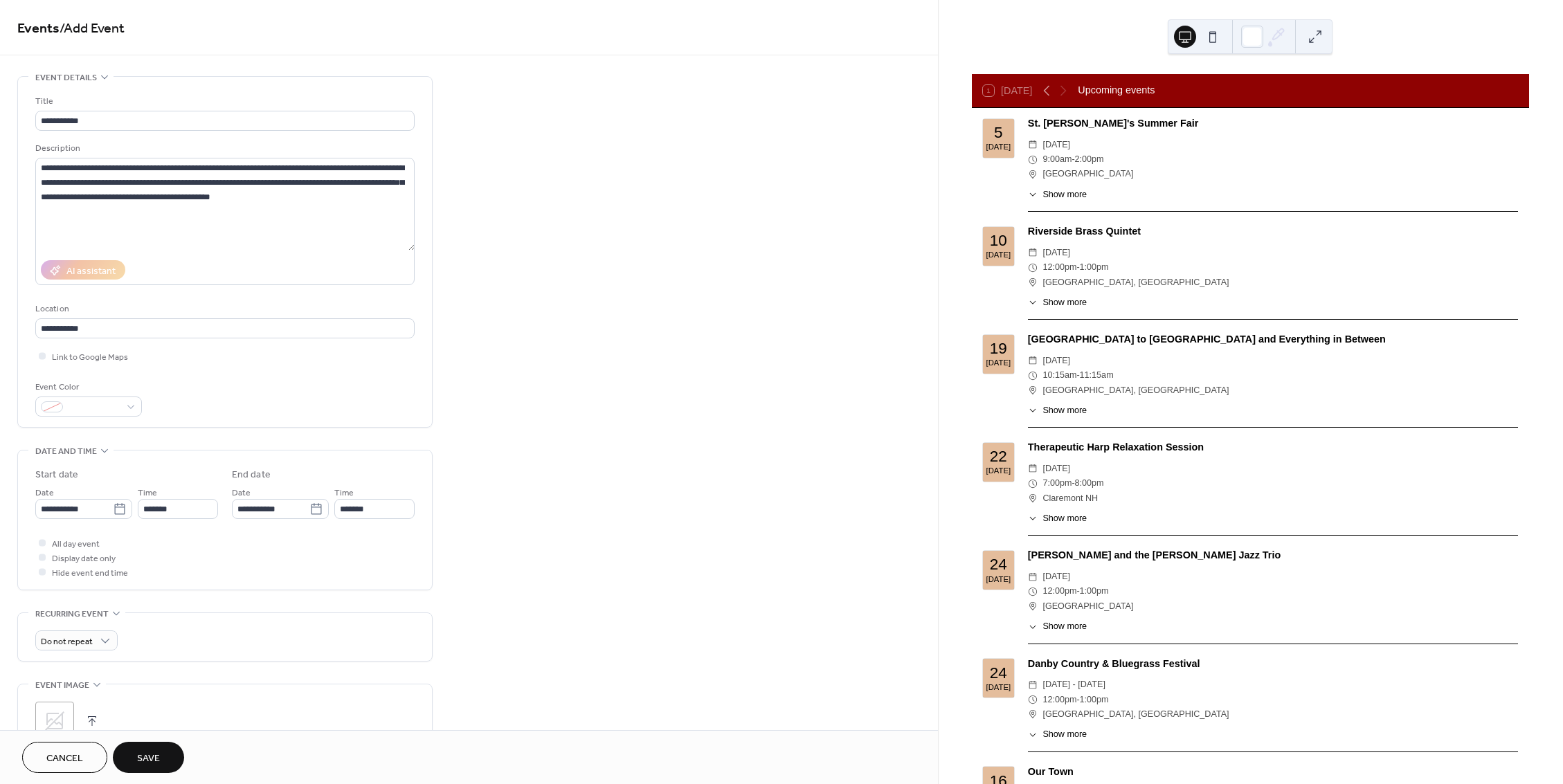 click on "Save" at bounding box center [148, 758] 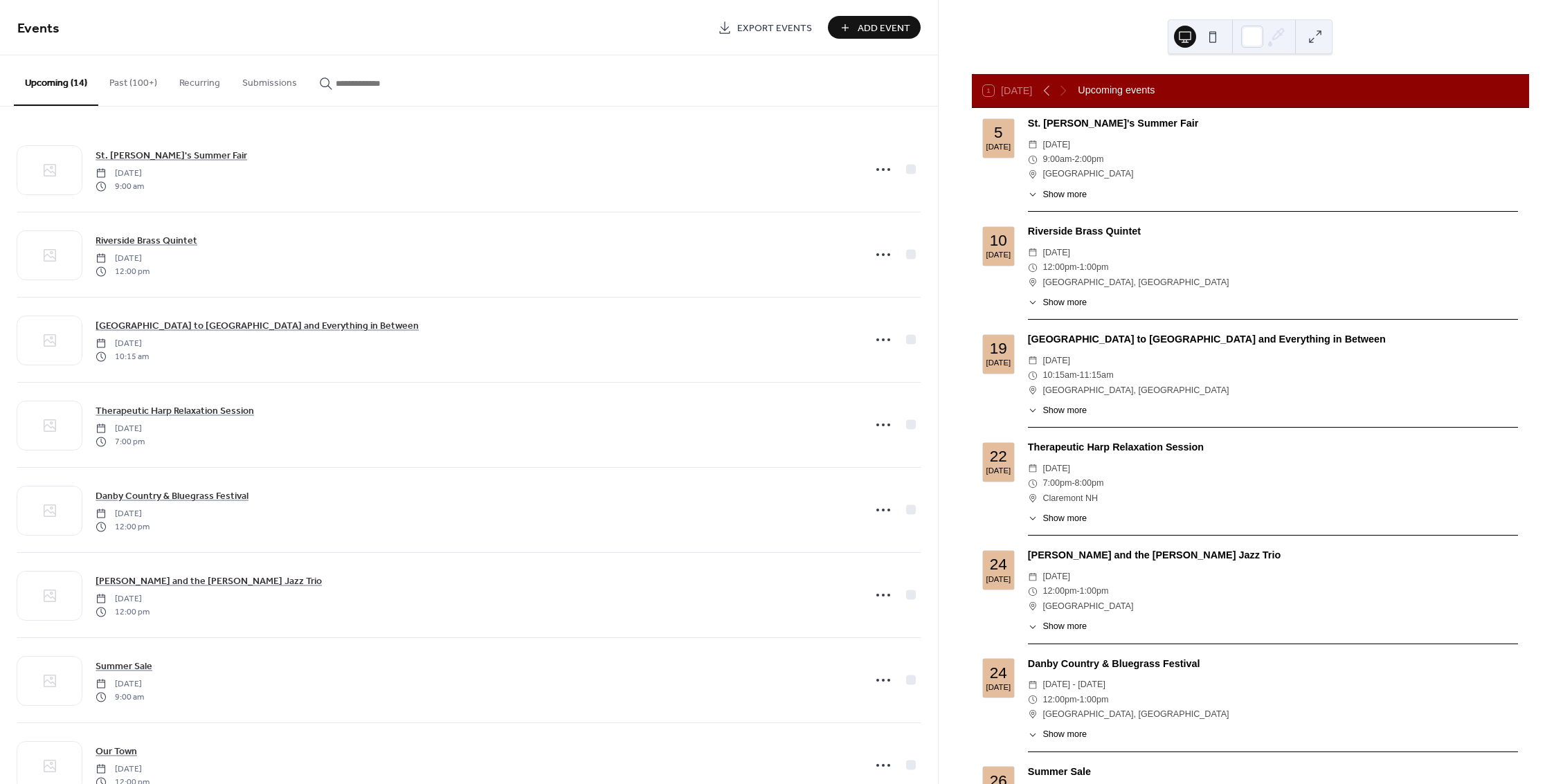 click on "Add Event" at bounding box center [884, 28] 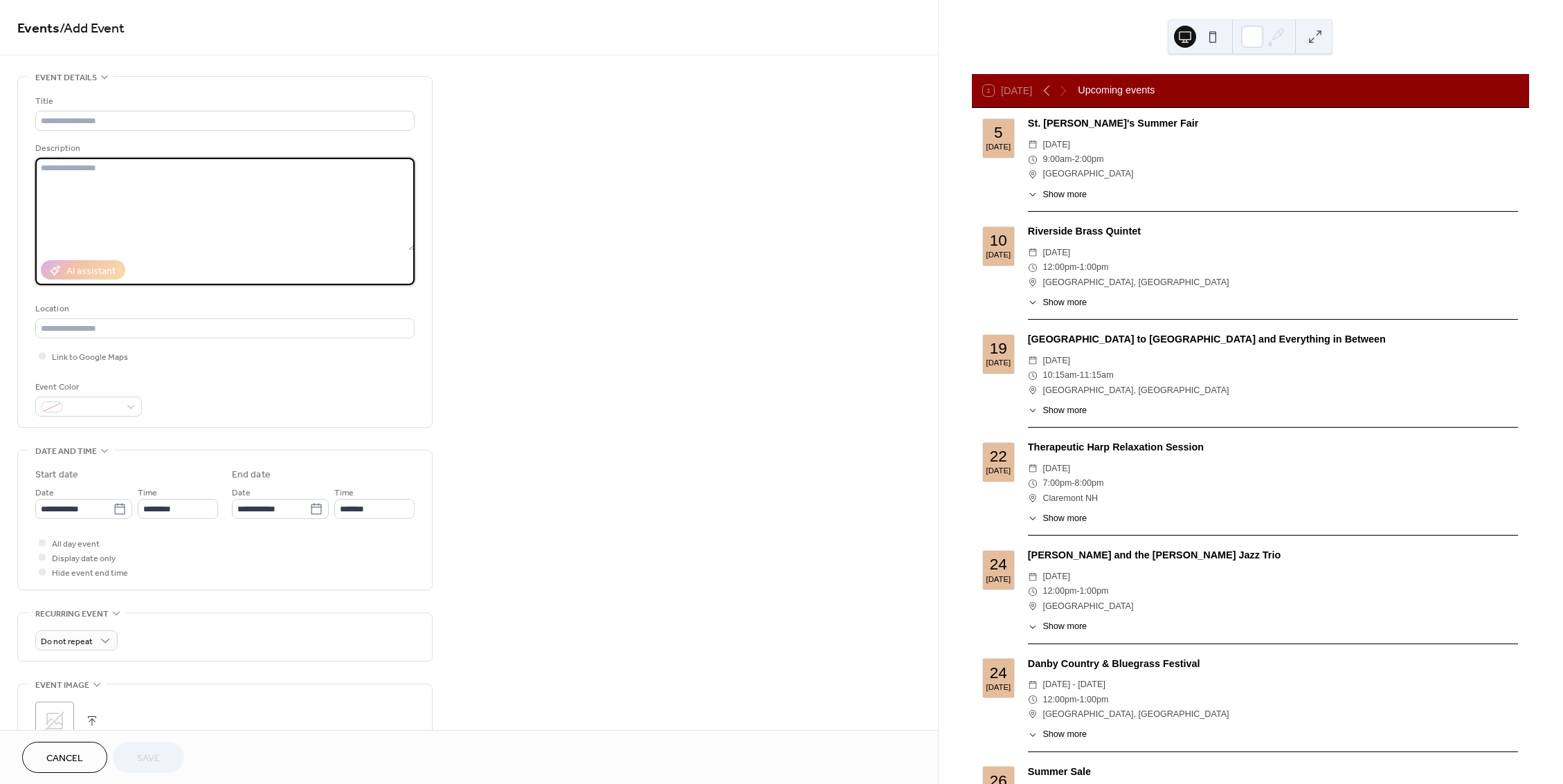 paste on "**********" 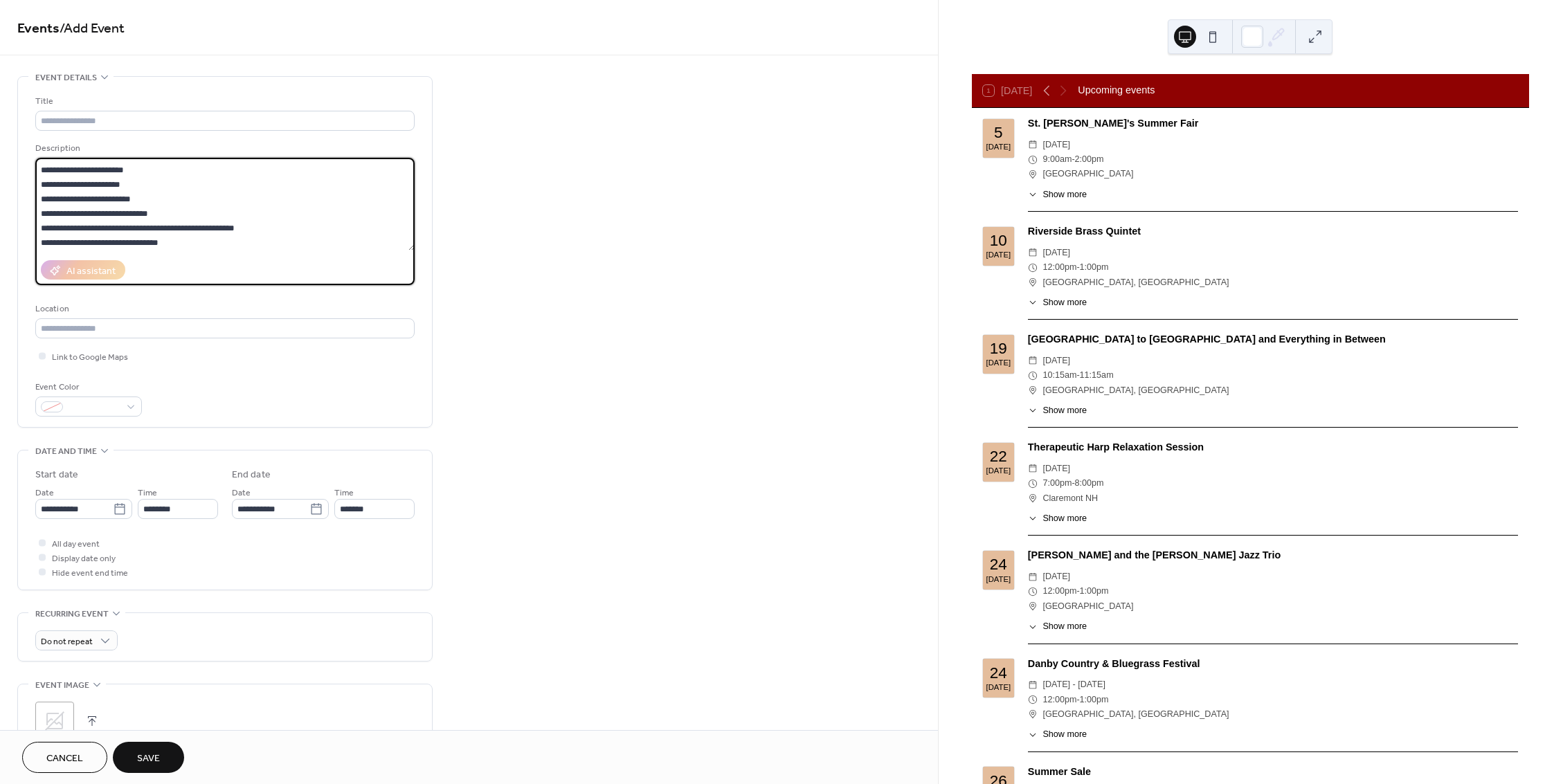 scroll, scrollTop: 0, scrollLeft: 0, axis: both 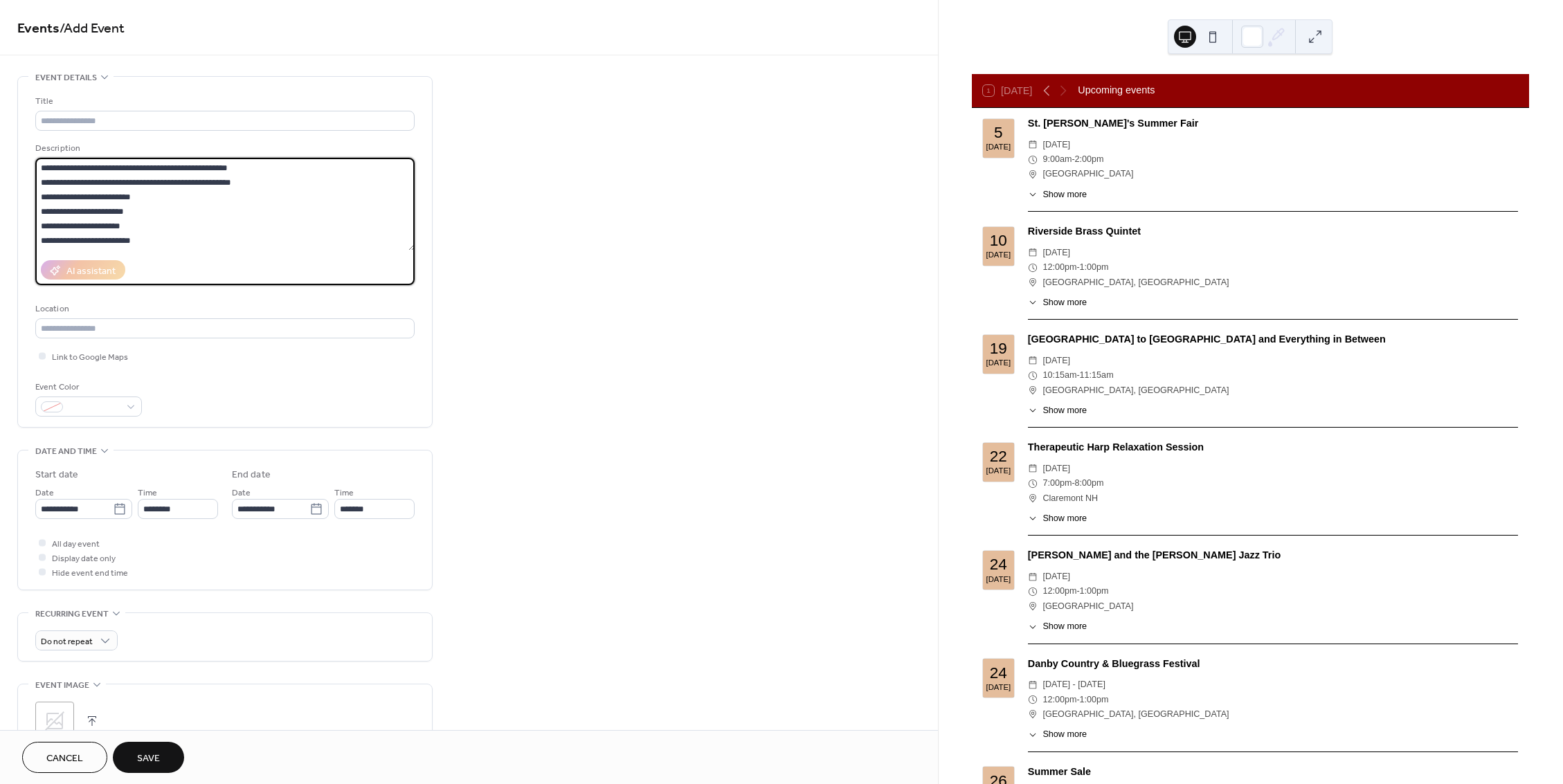 drag, startPoint x: 266, startPoint y: 168, endPoint x: -24, endPoint y: 165, distance: 290.0155 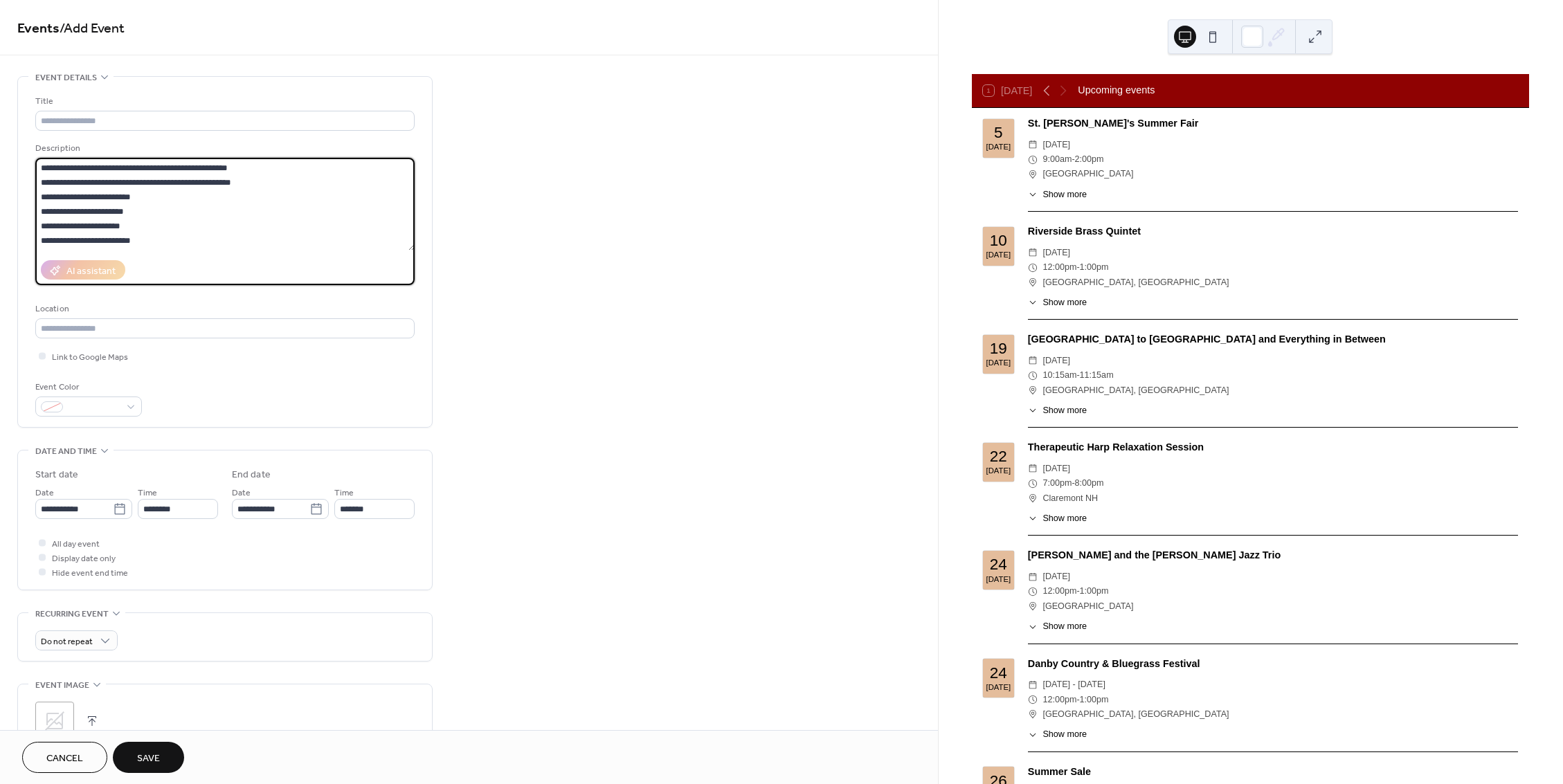 click on "**********" at bounding box center (225, 204) 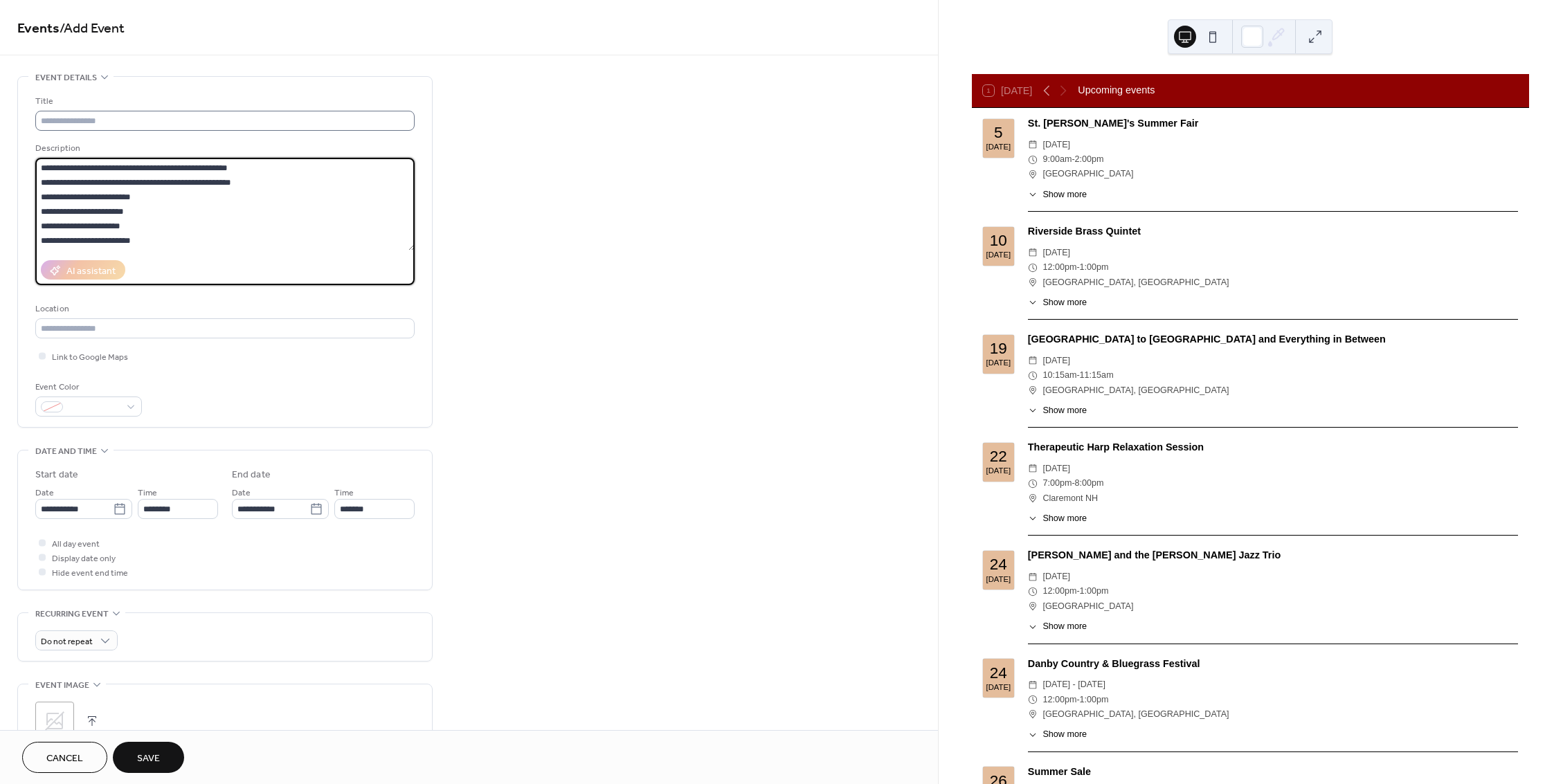 type on "**********" 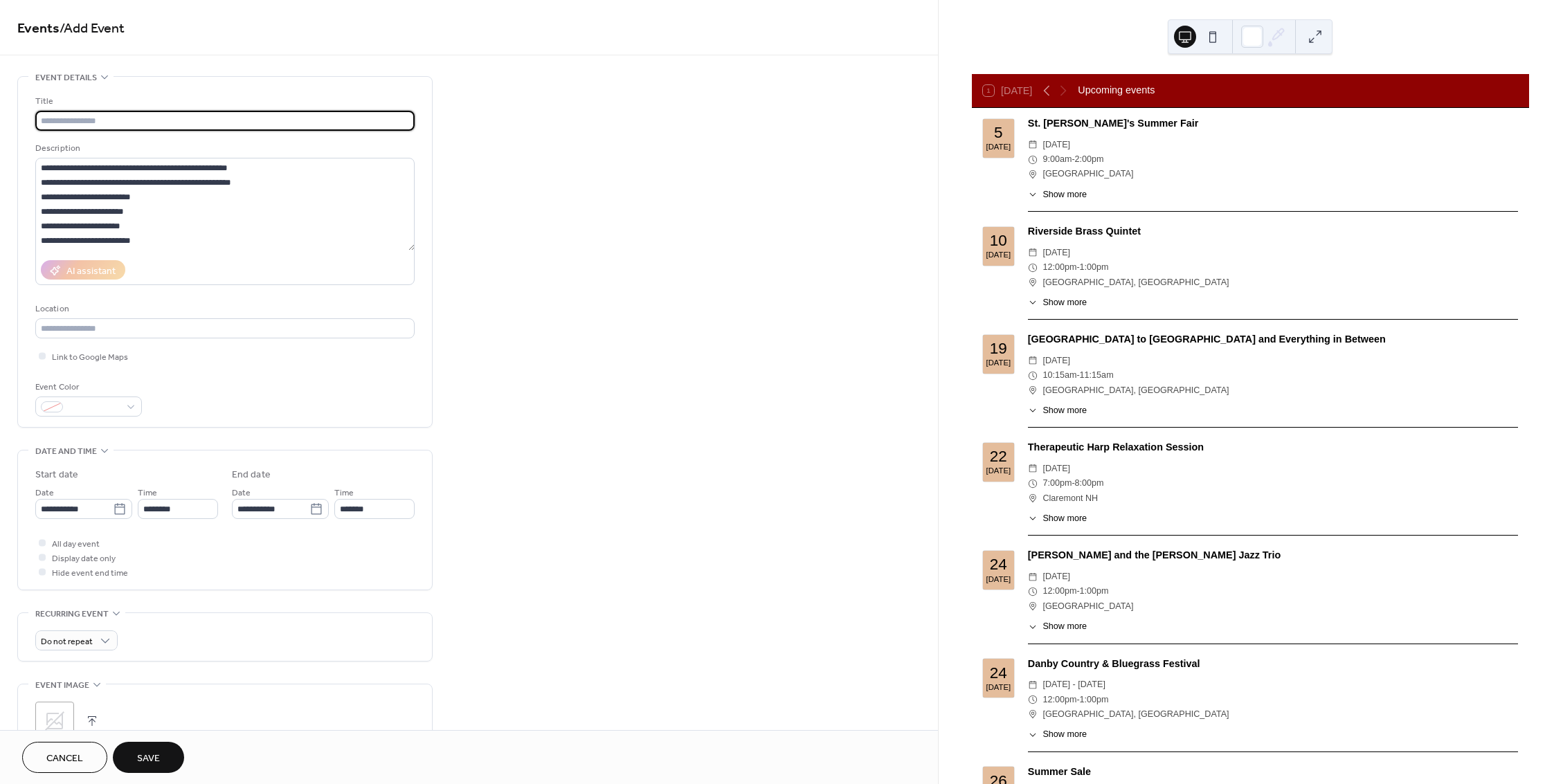 paste on "**********" 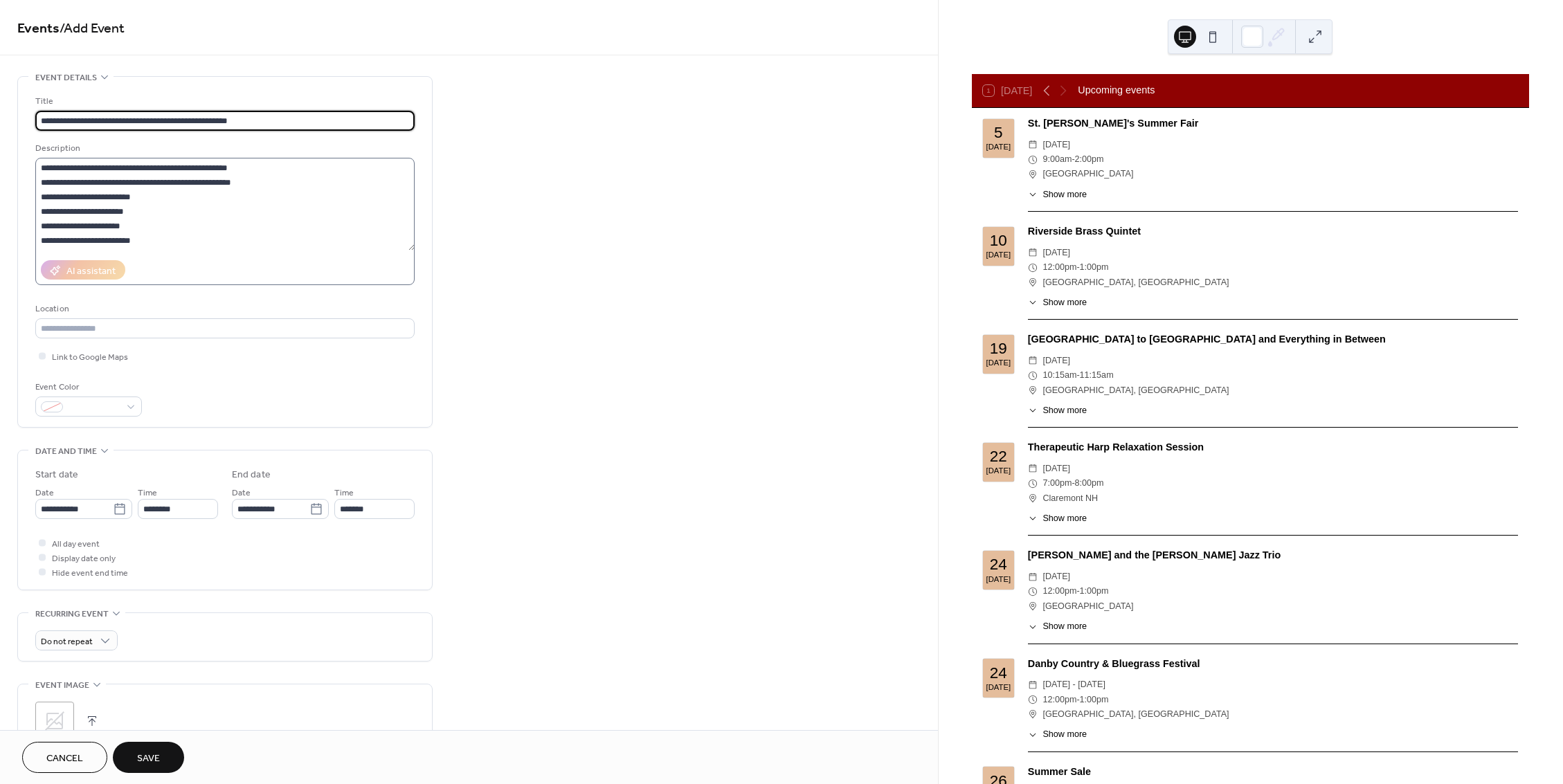 type on "**********" 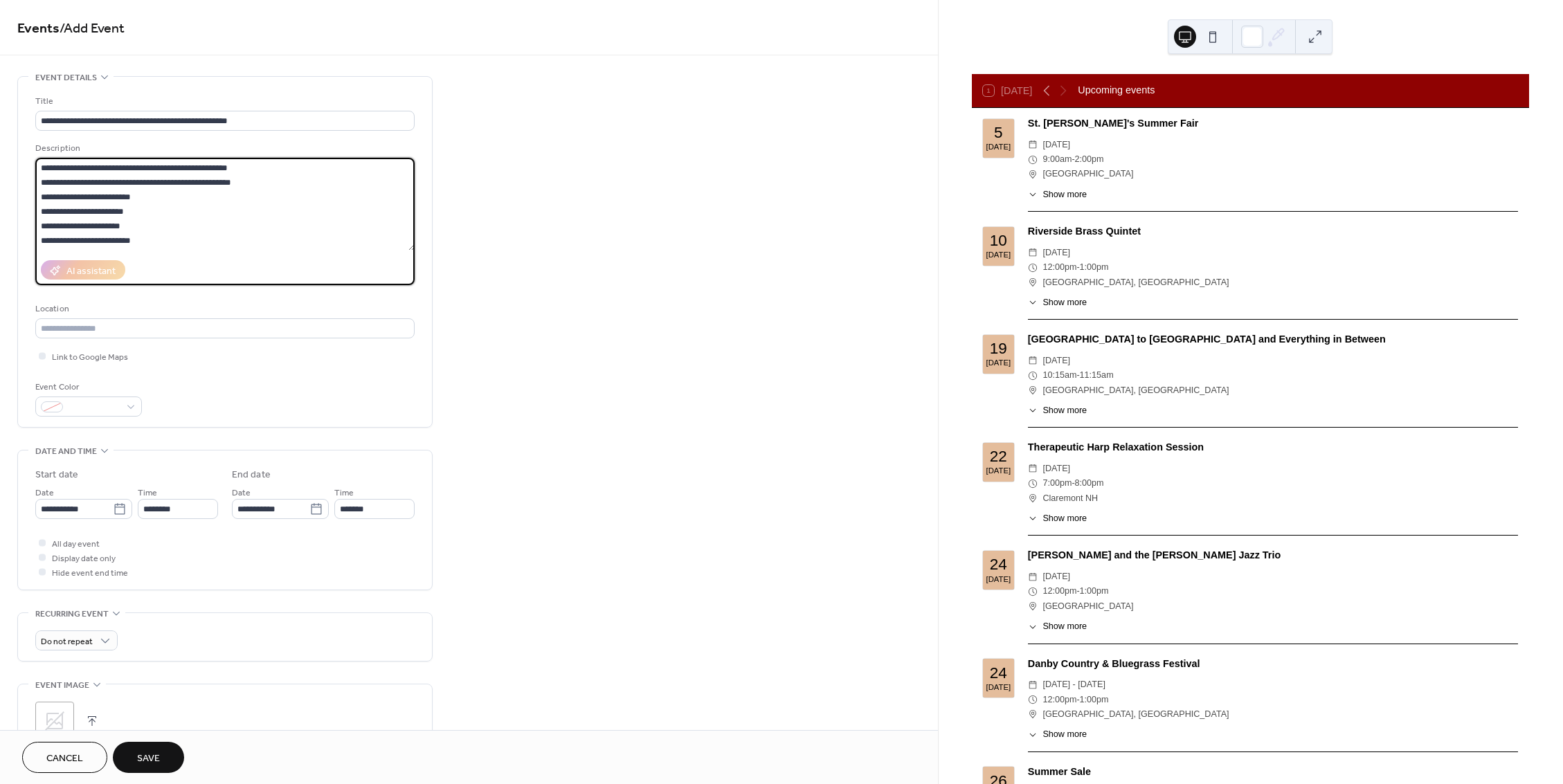 drag, startPoint x: 136, startPoint y: 184, endPoint x: 30, endPoint y: 159, distance: 108.90822 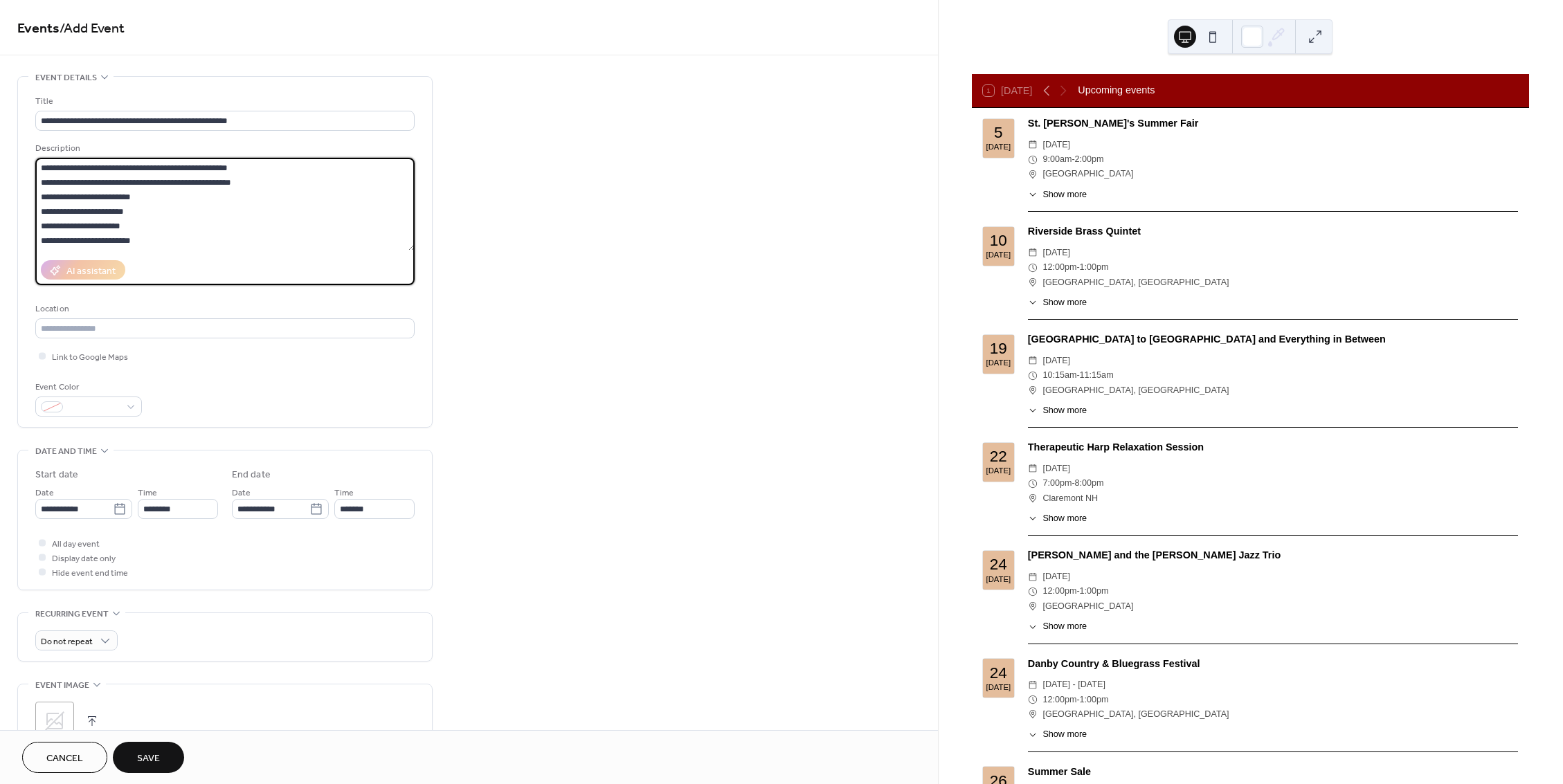 click on "**********" at bounding box center (225, 204) 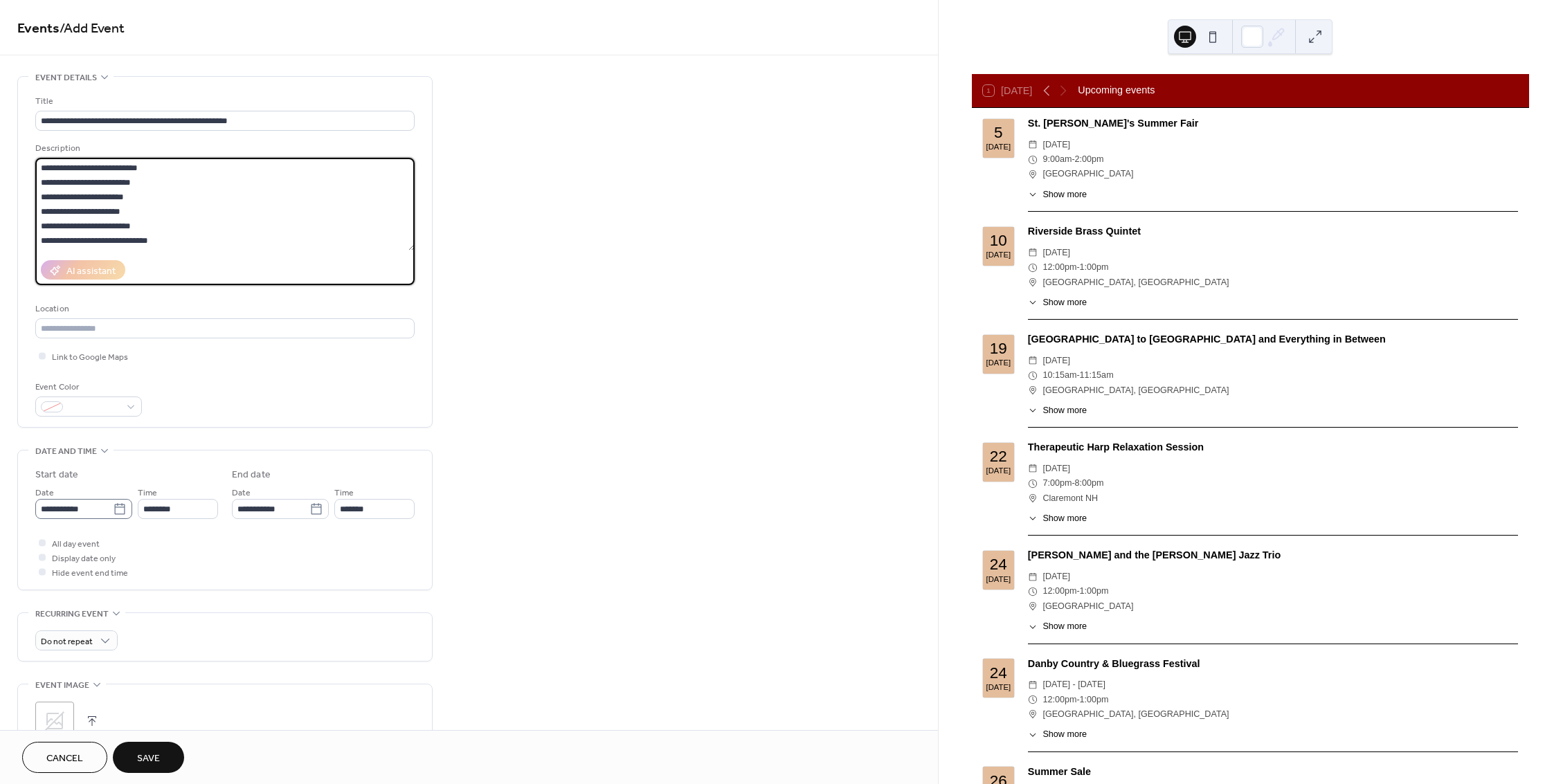 type on "**********" 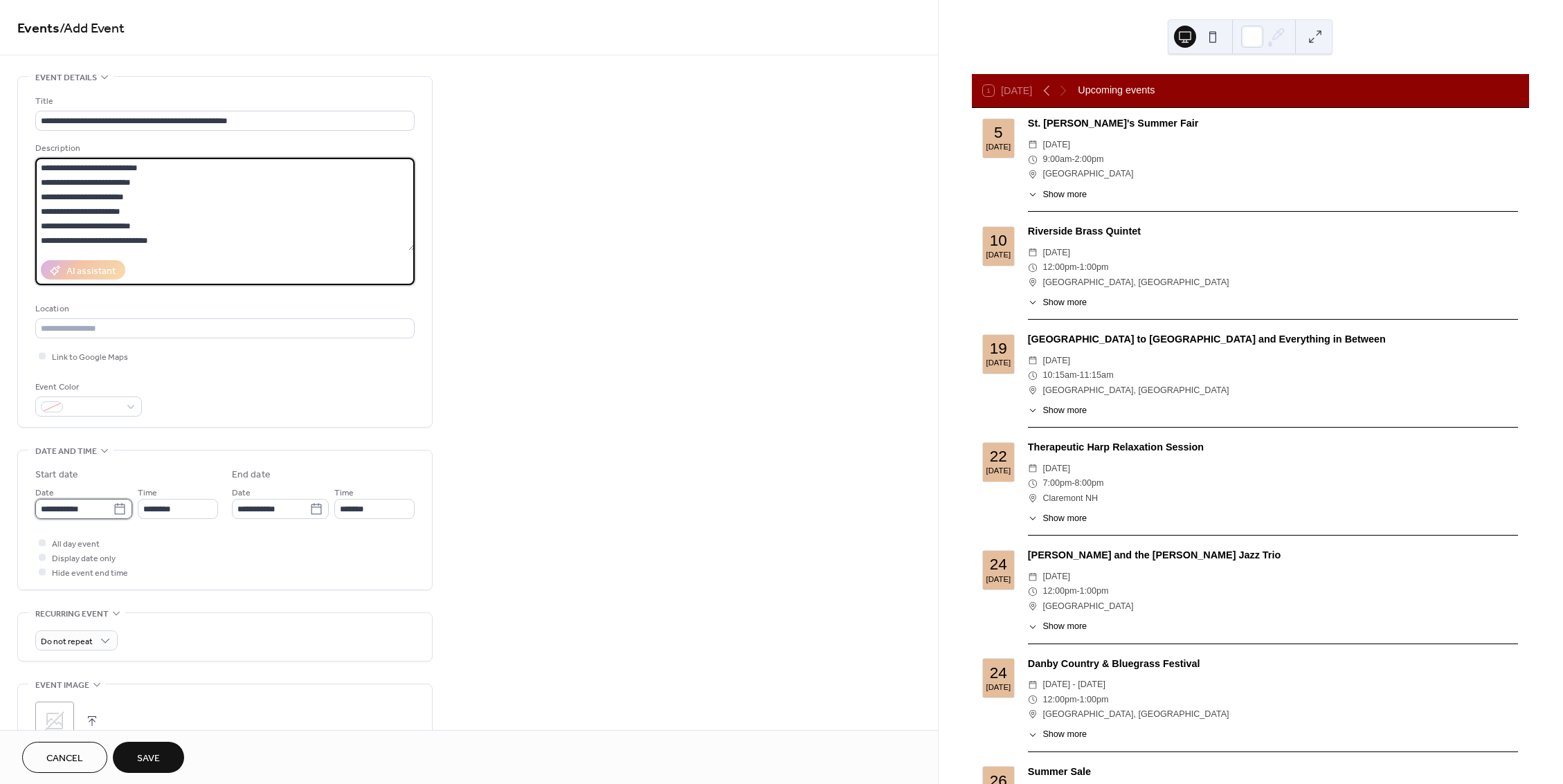 click on "**********" at bounding box center [74, 509] 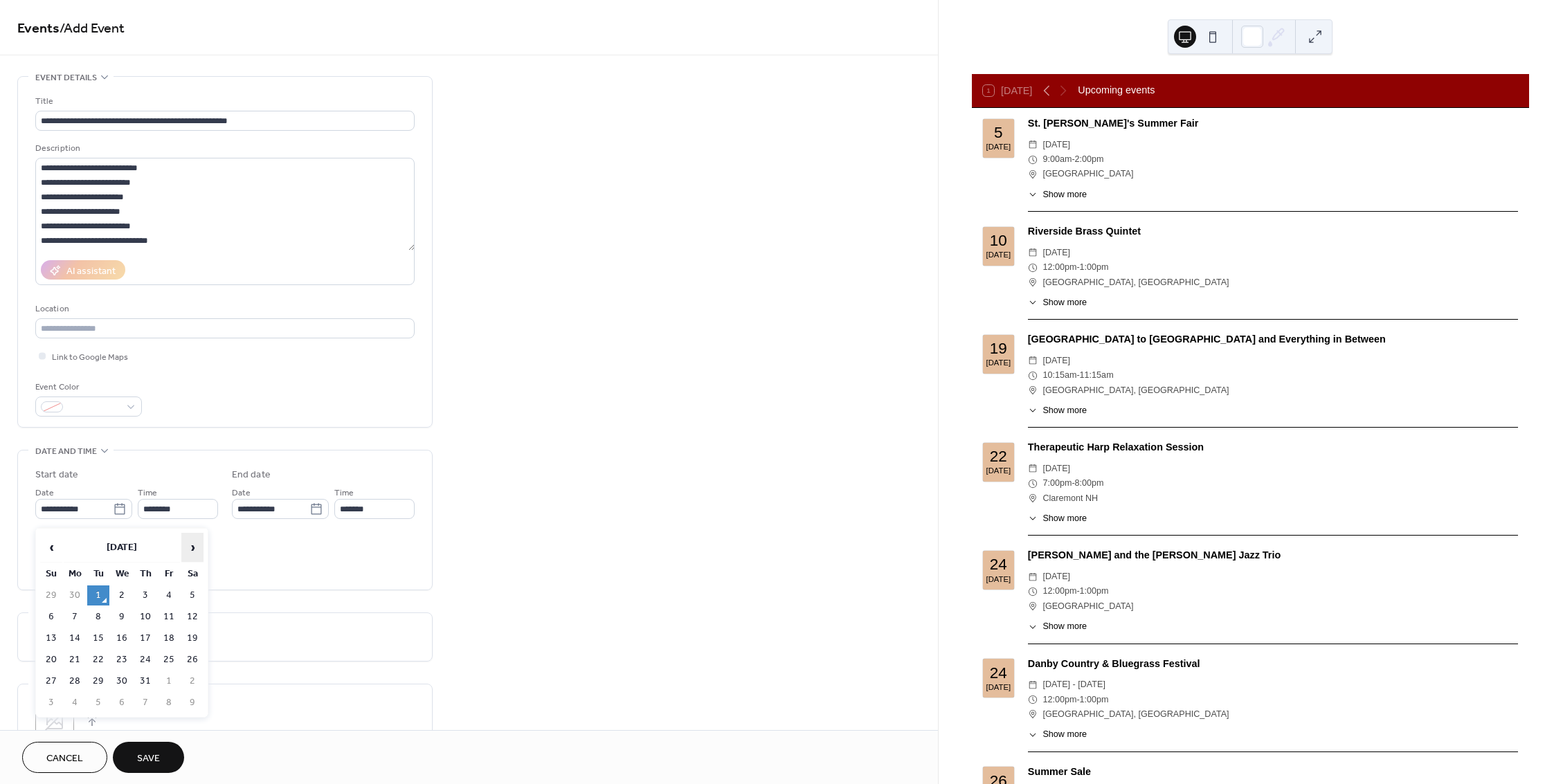 click on "›" at bounding box center [192, 547] 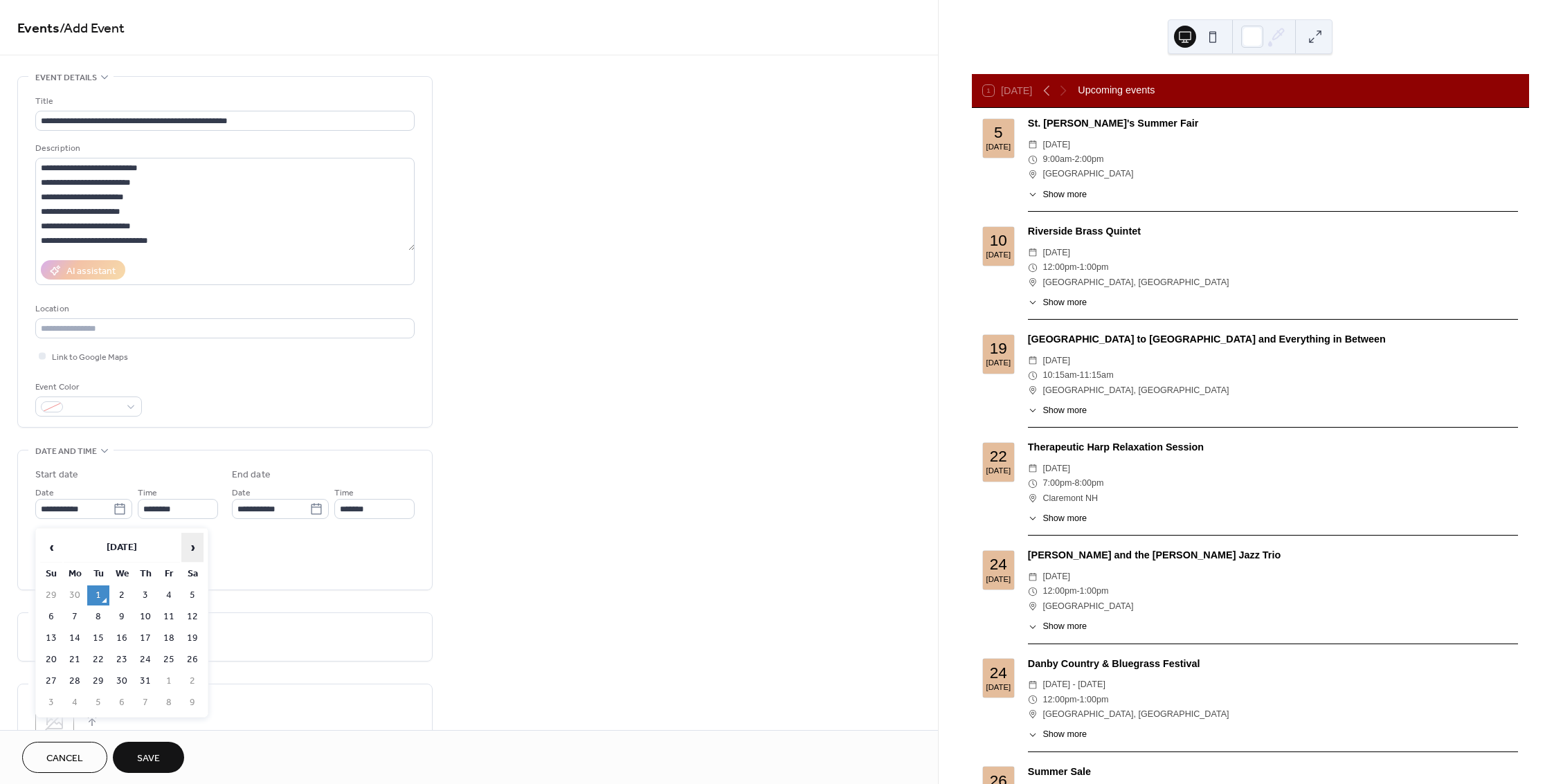 click on "›" at bounding box center [192, 547] 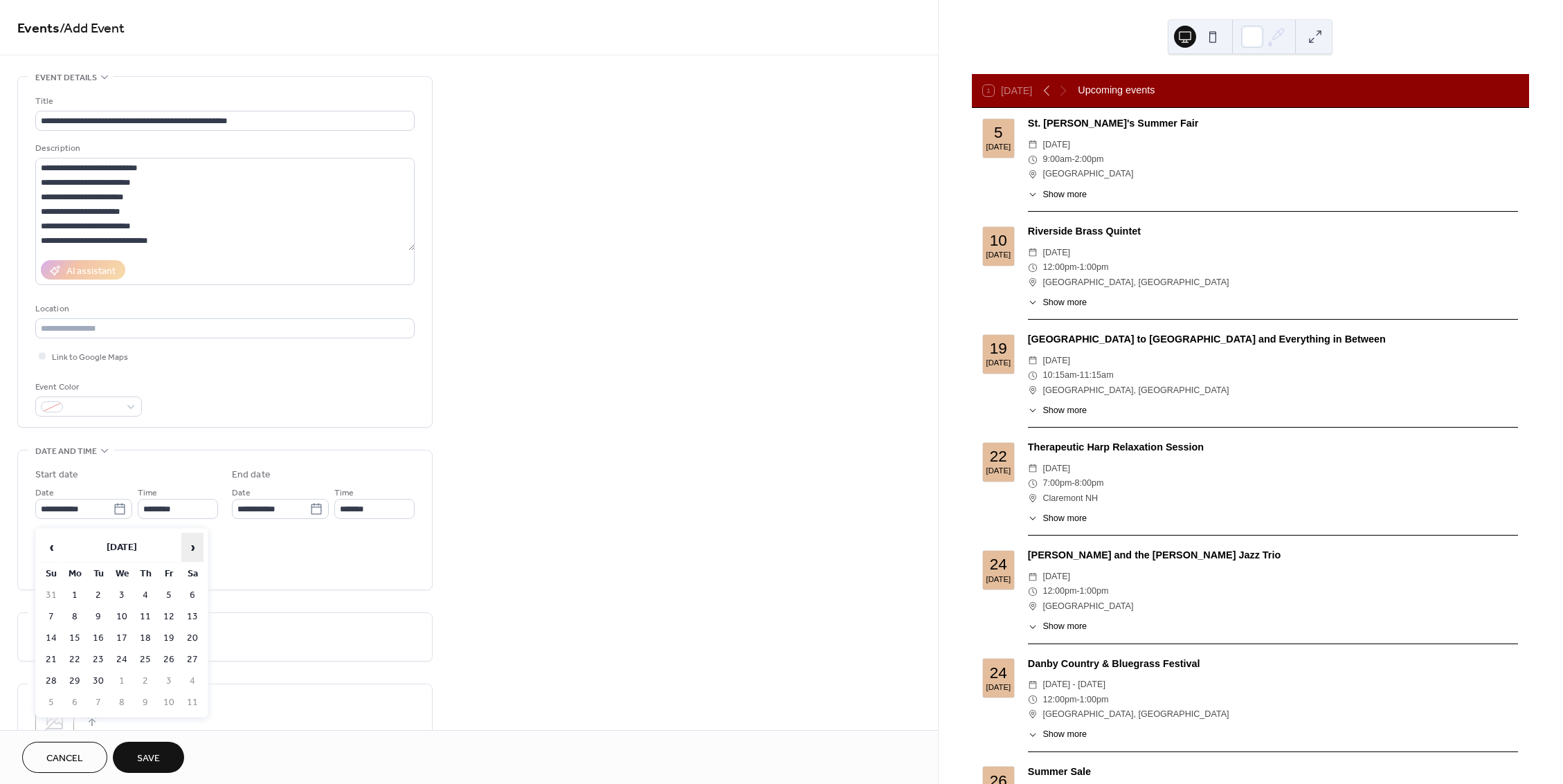 click on "›" at bounding box center (192, 547) 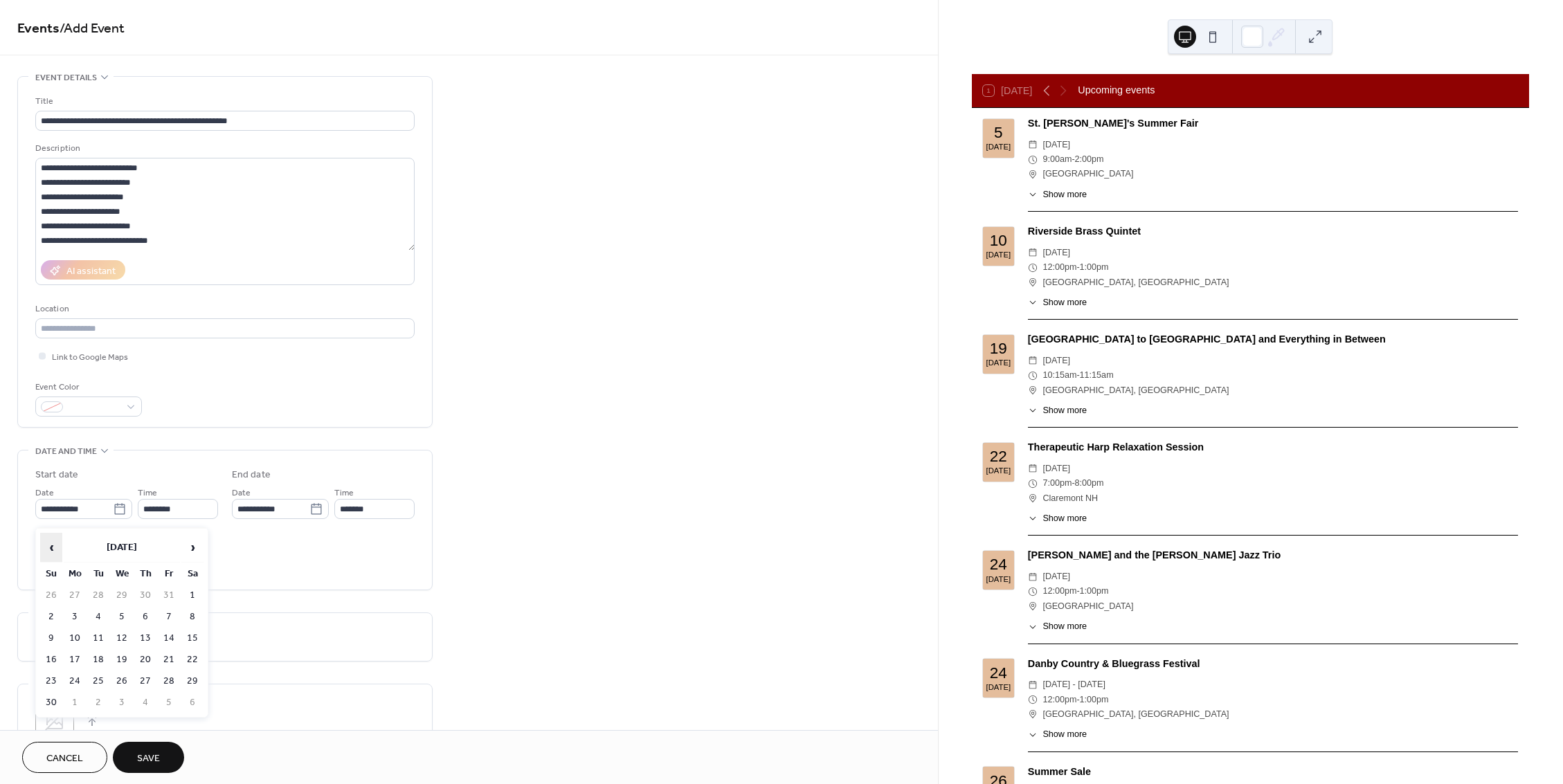 click on "‹" at bounding box center (51, 547) 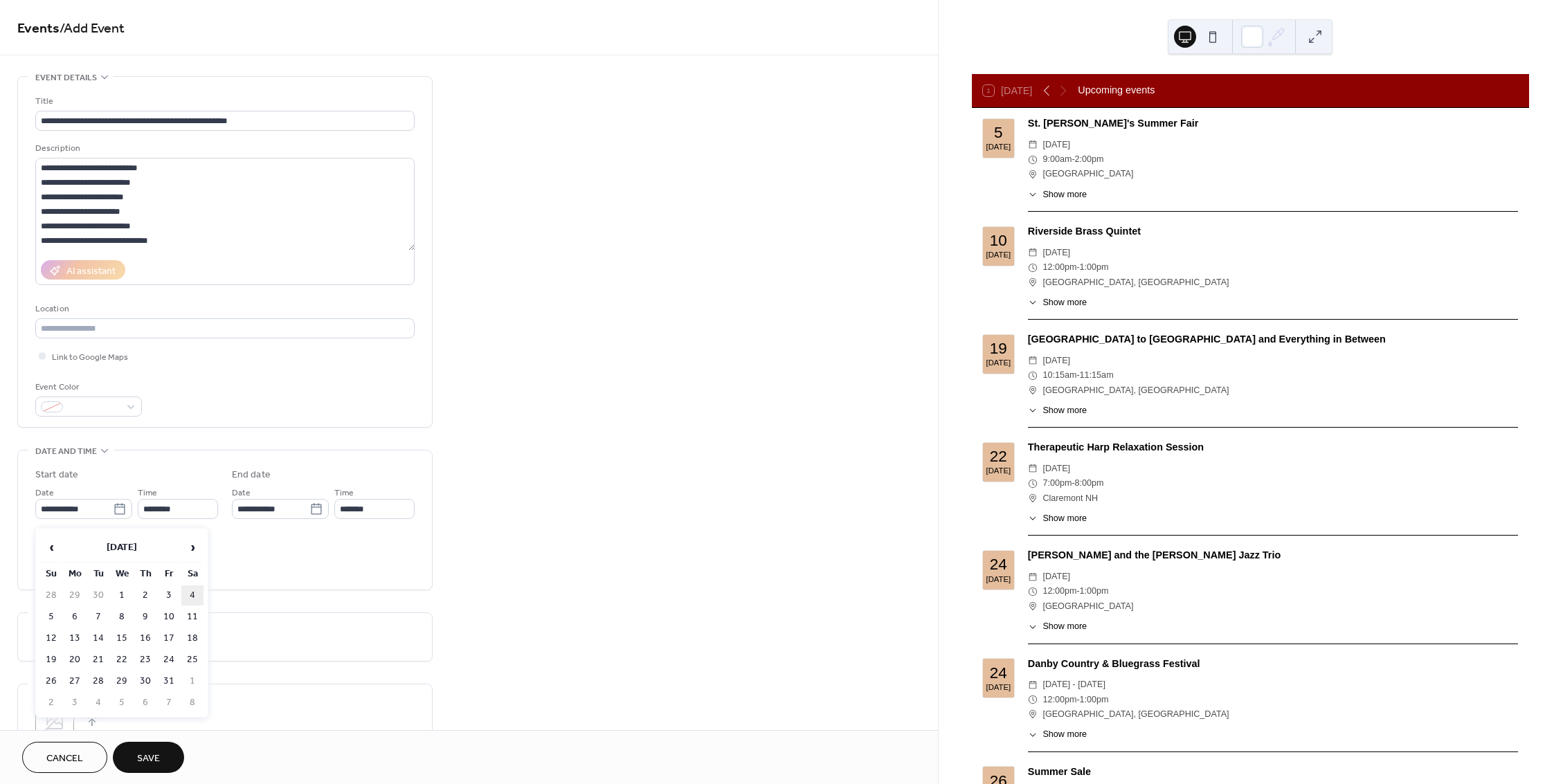 click on "4" at bounding box center [192, 595] 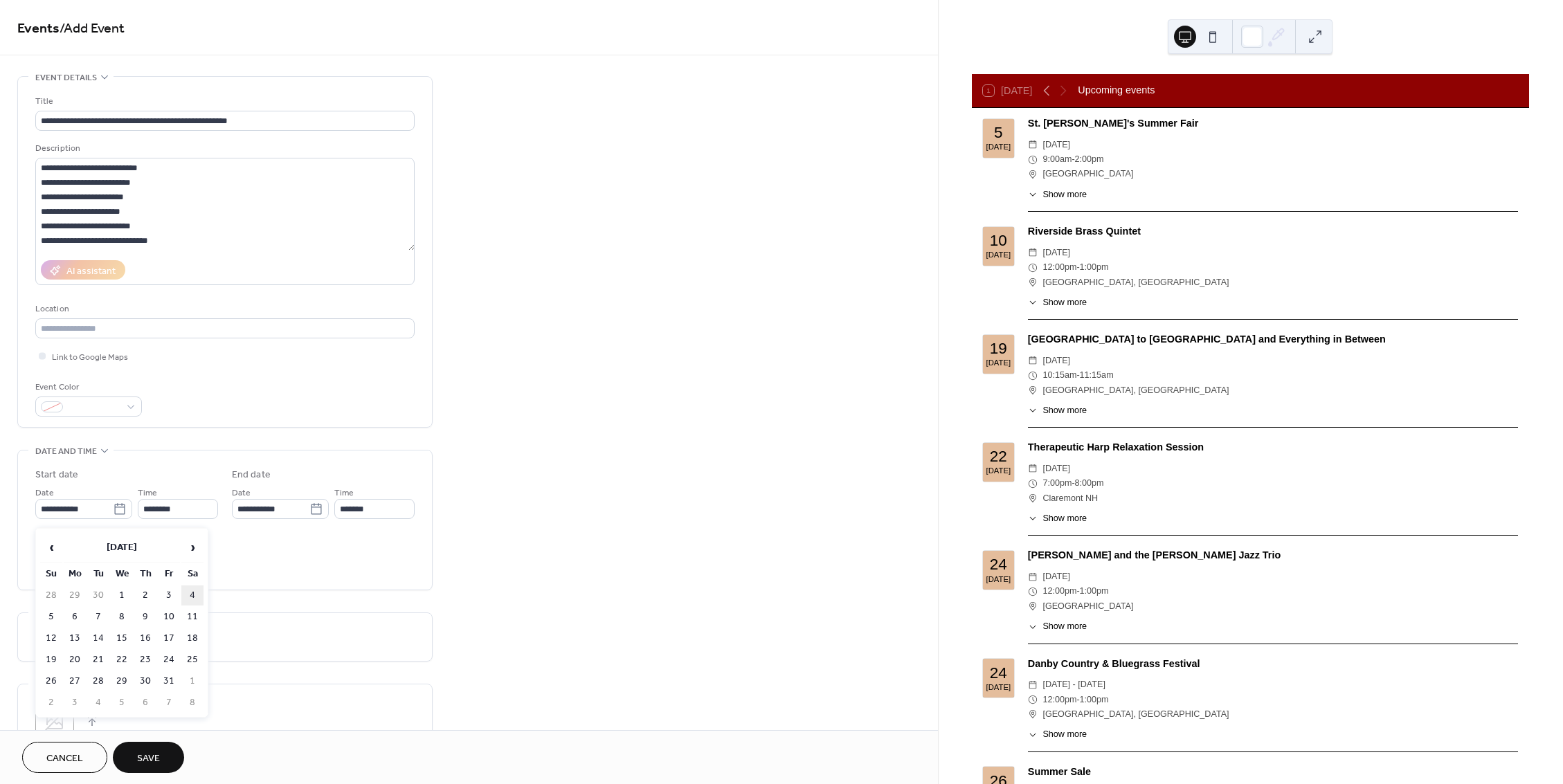 type on "**********" 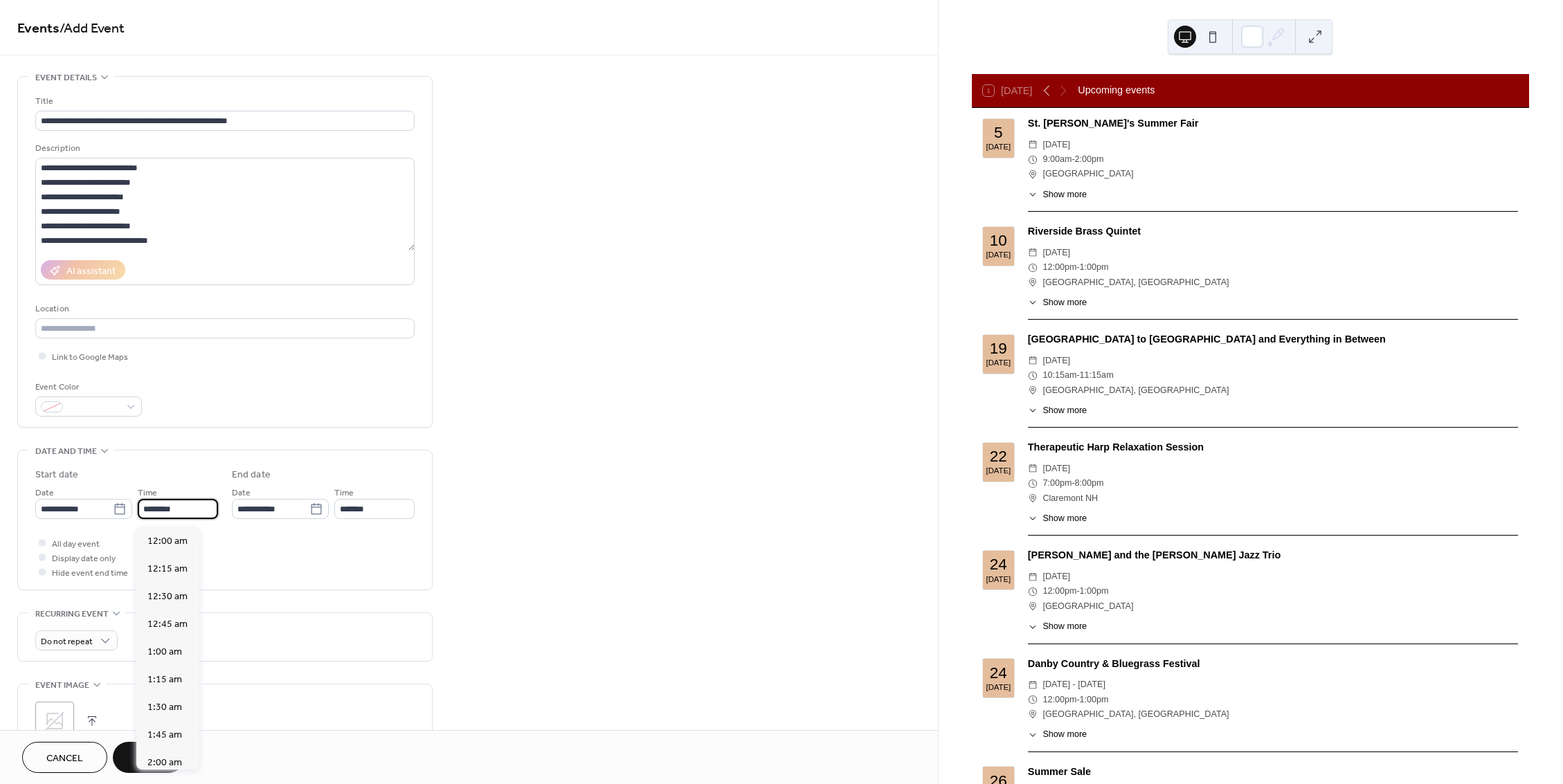 click on "********" at bounding box center (178, 509) 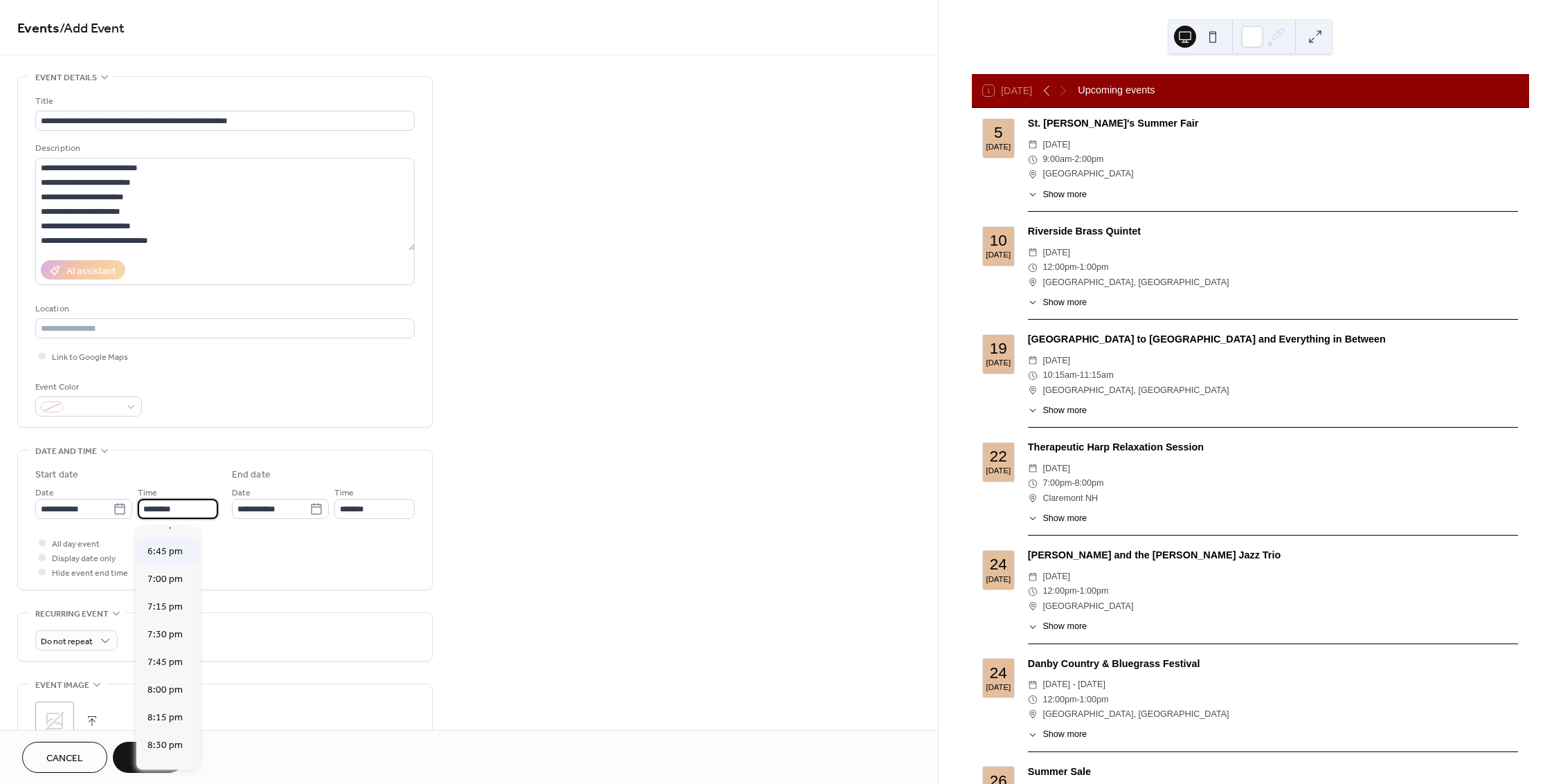 scroll, scrollTop: 2068, scrollLeft: 0, axis: vertical 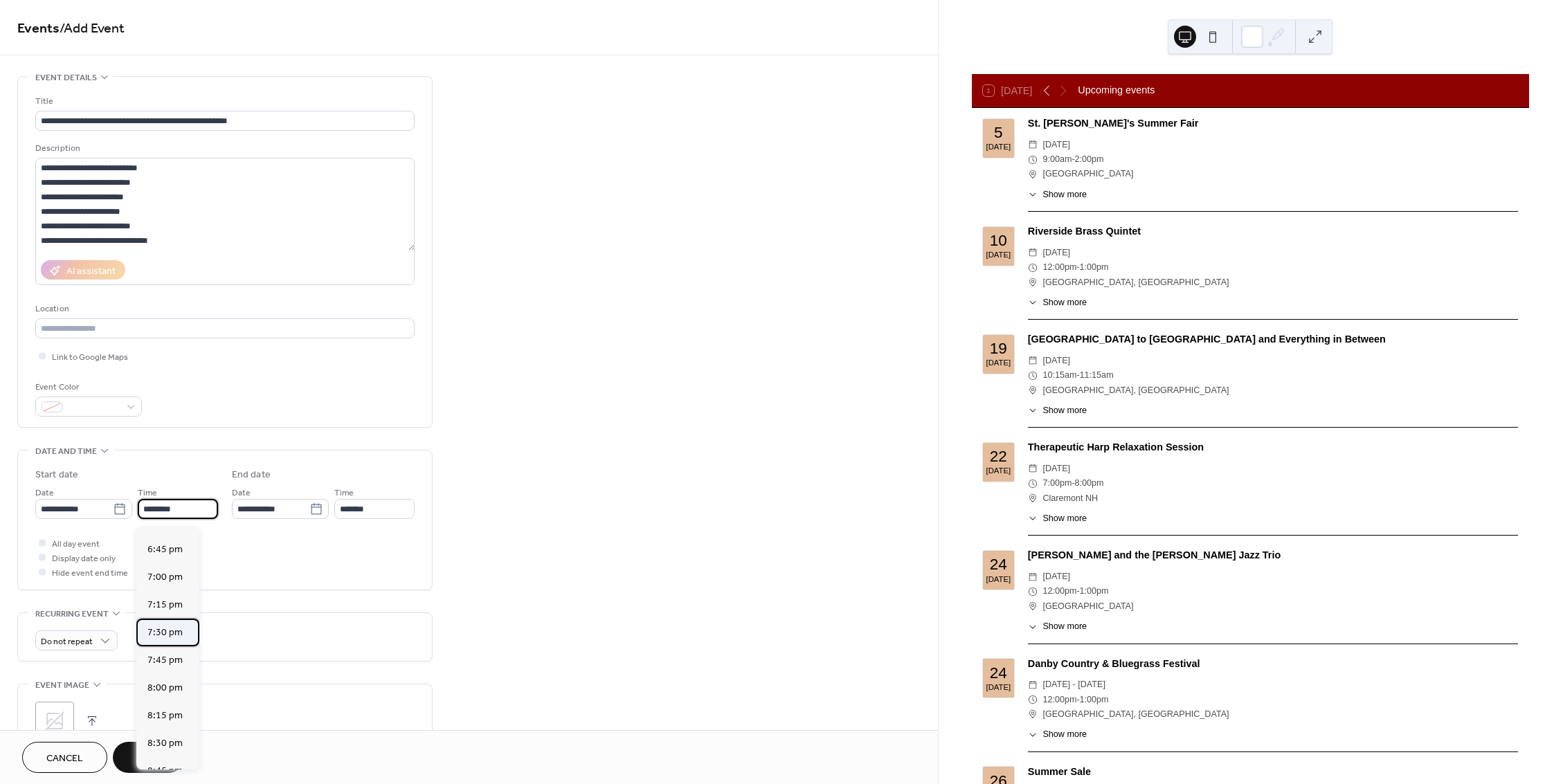 click on "7:30 pm" at bounding box center (165, 632) 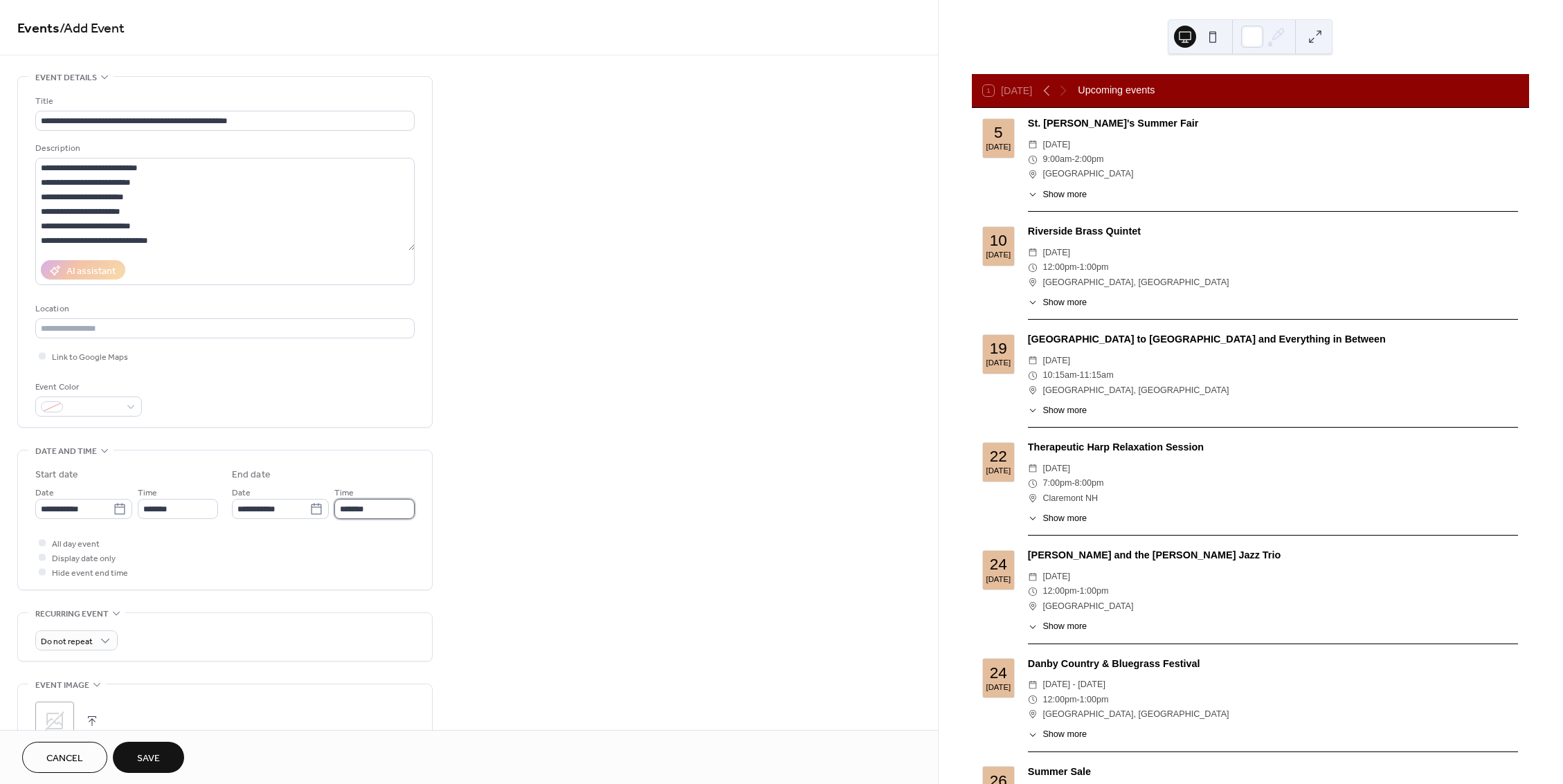 click on "*******" at bounding box center [374, 509] 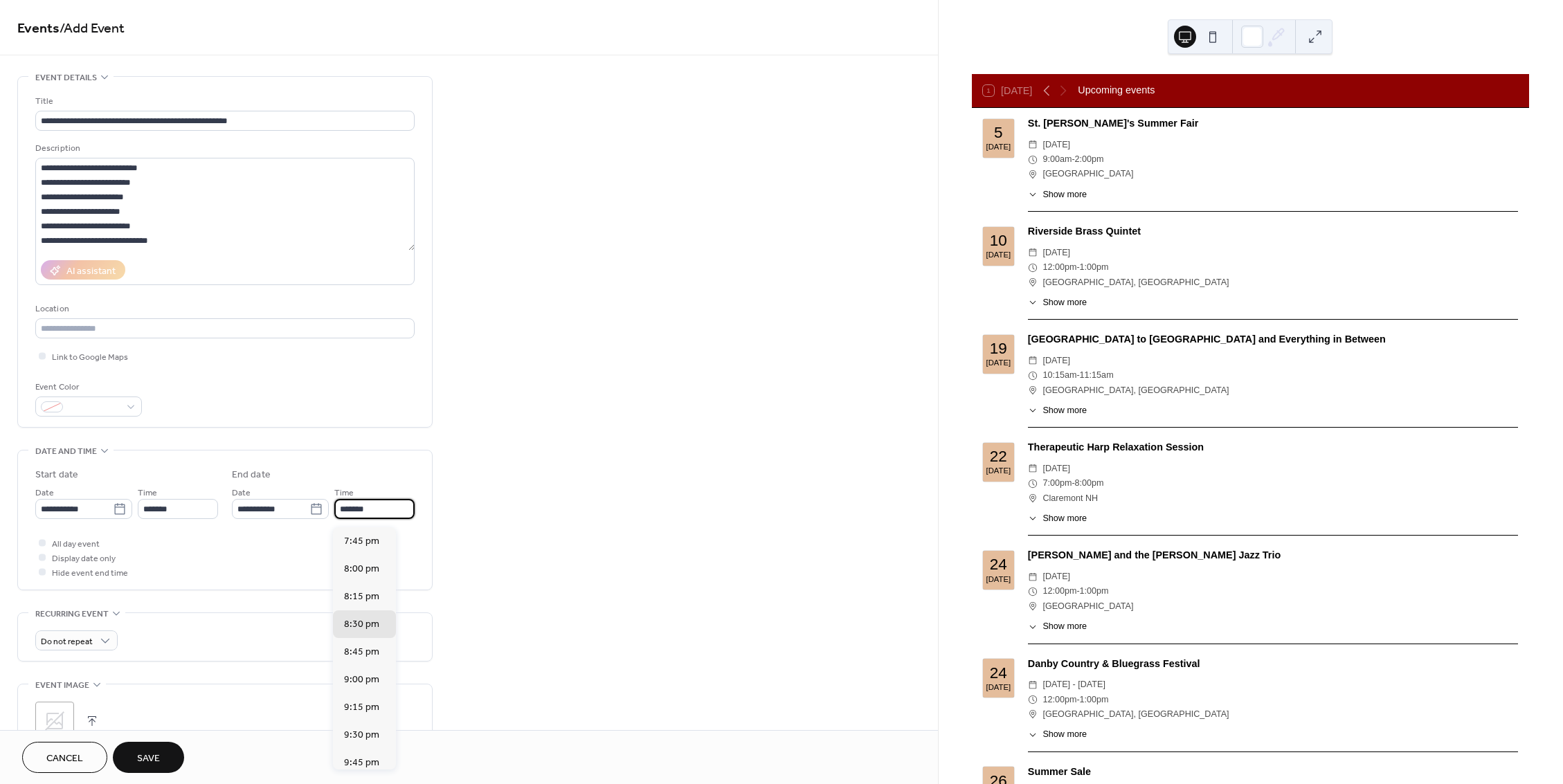 scroll, scrollTop: 252, scrollLeft: 0, axis: vertical 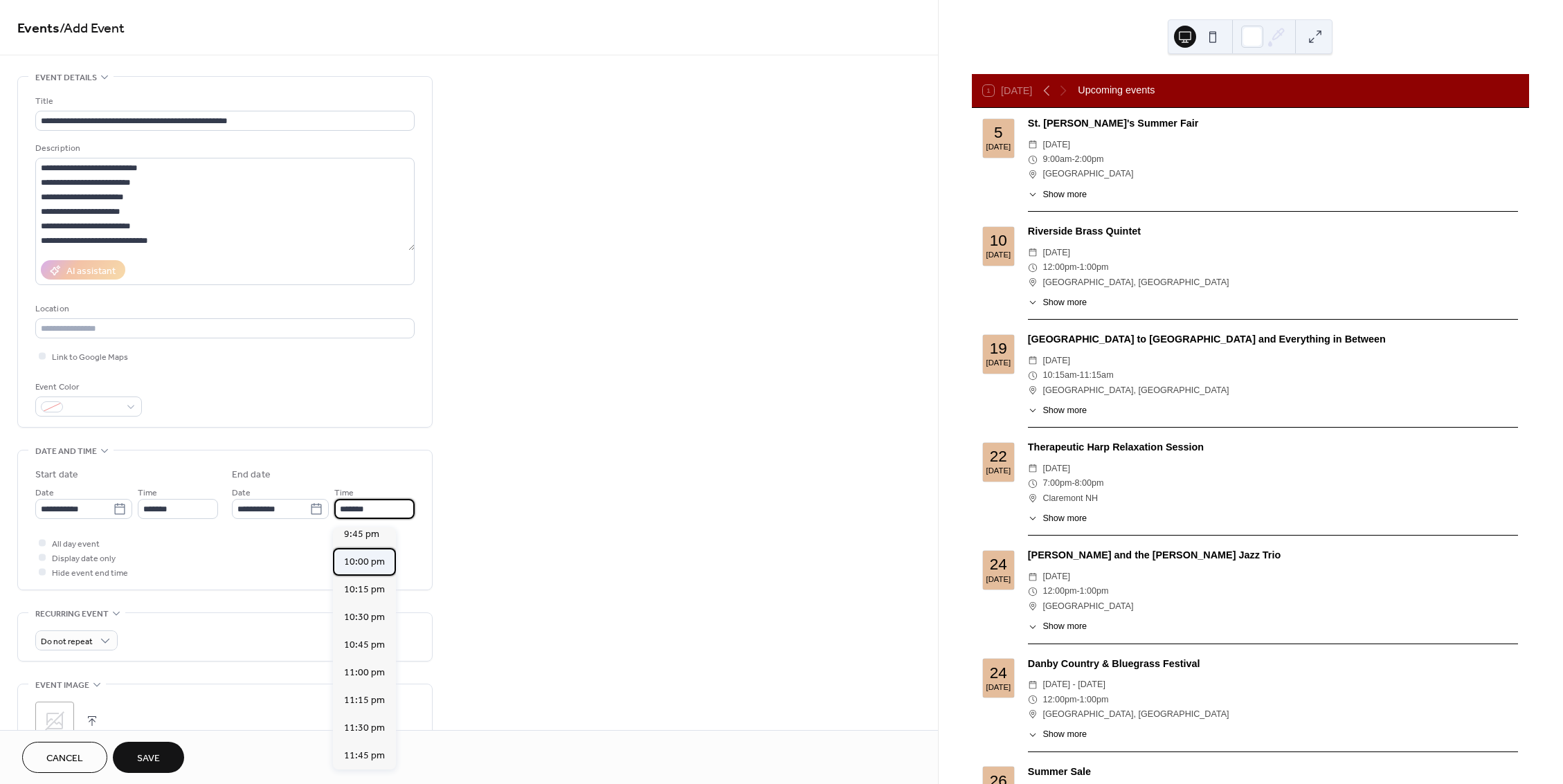 click on "10:00 pm" at bounding box center [364, 562] 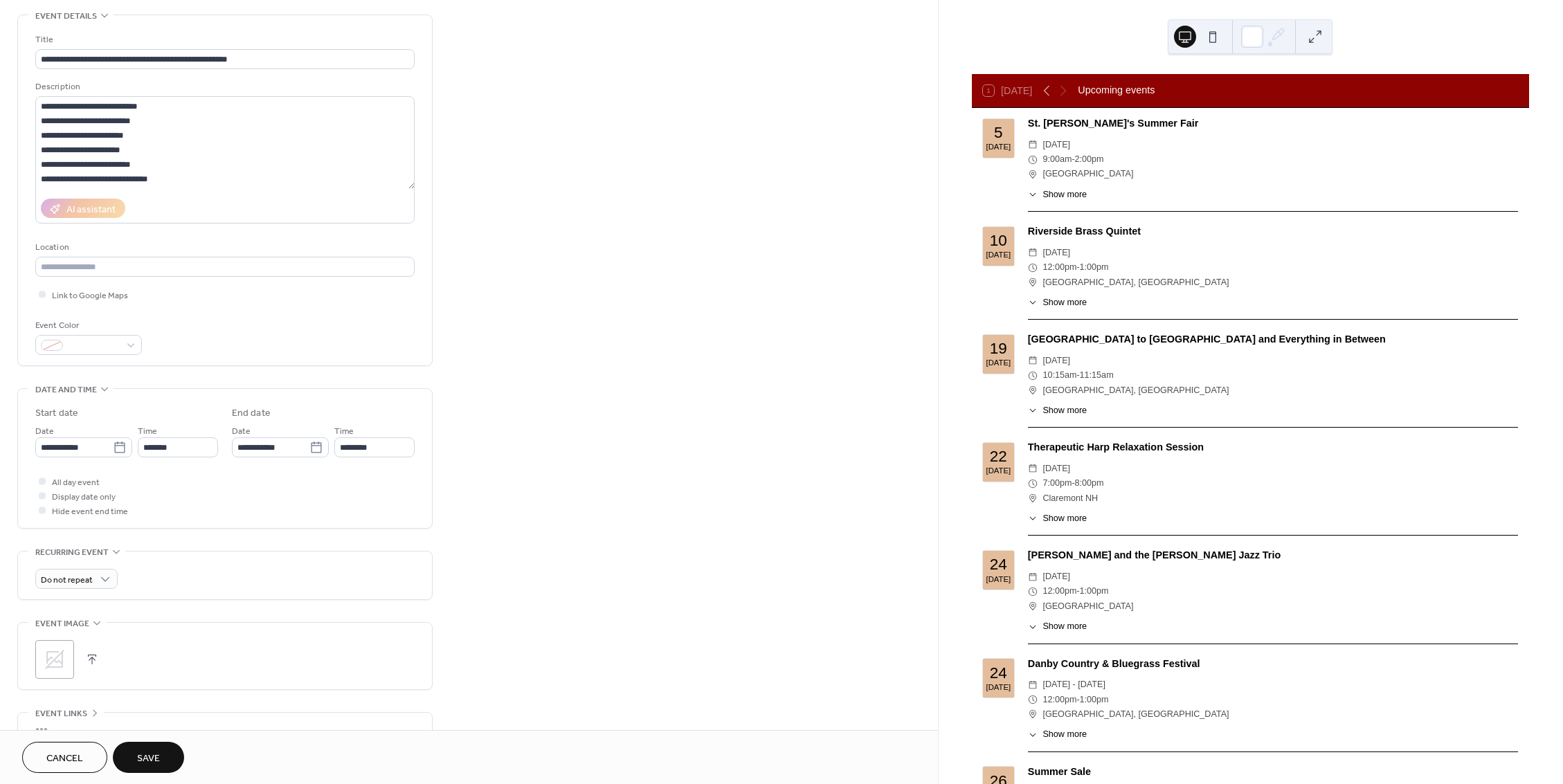 scroll, scrollTop: 83, scrollLeft: 0, axis: vertical 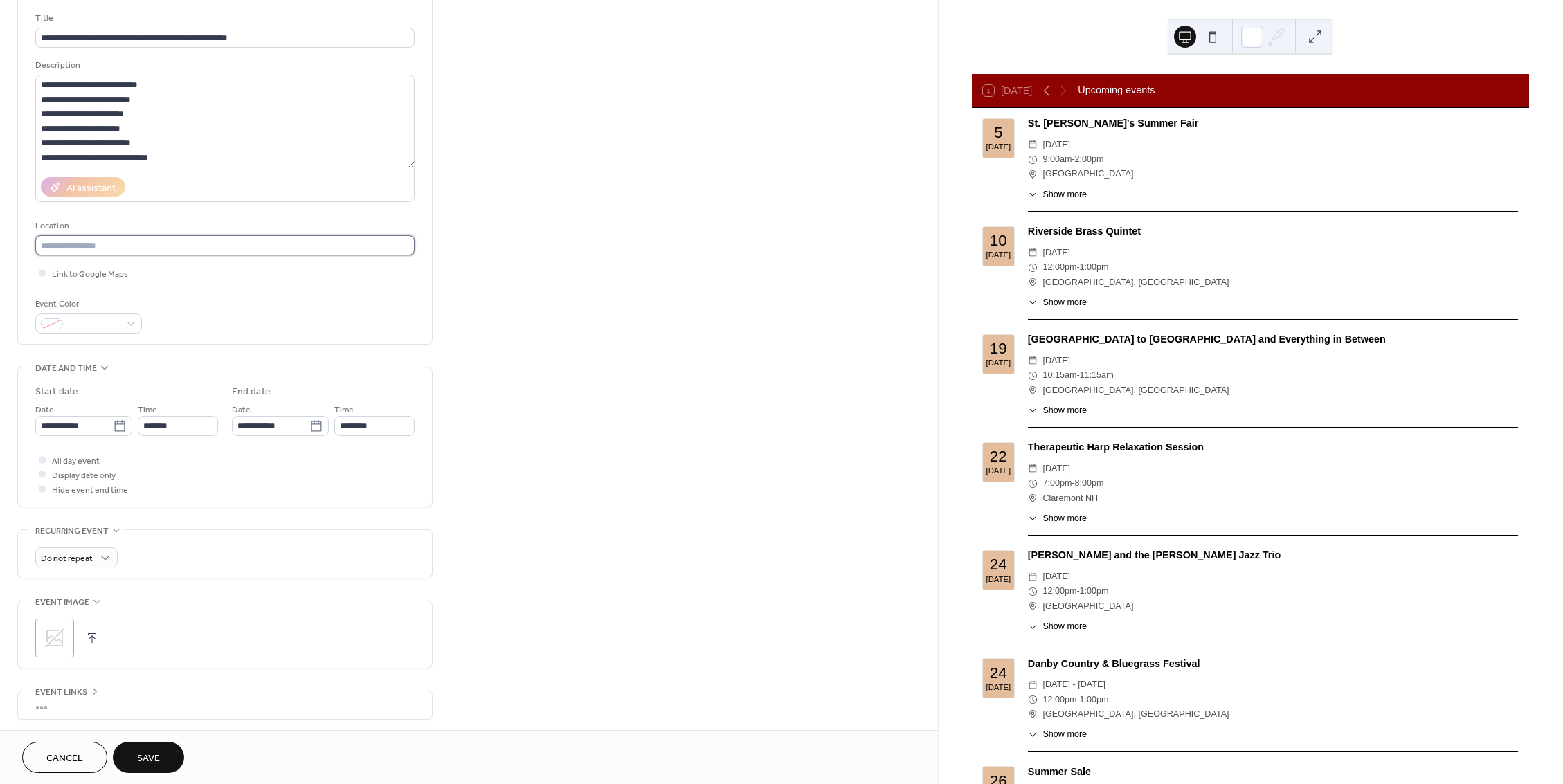 click at bounding box center [225, 245] 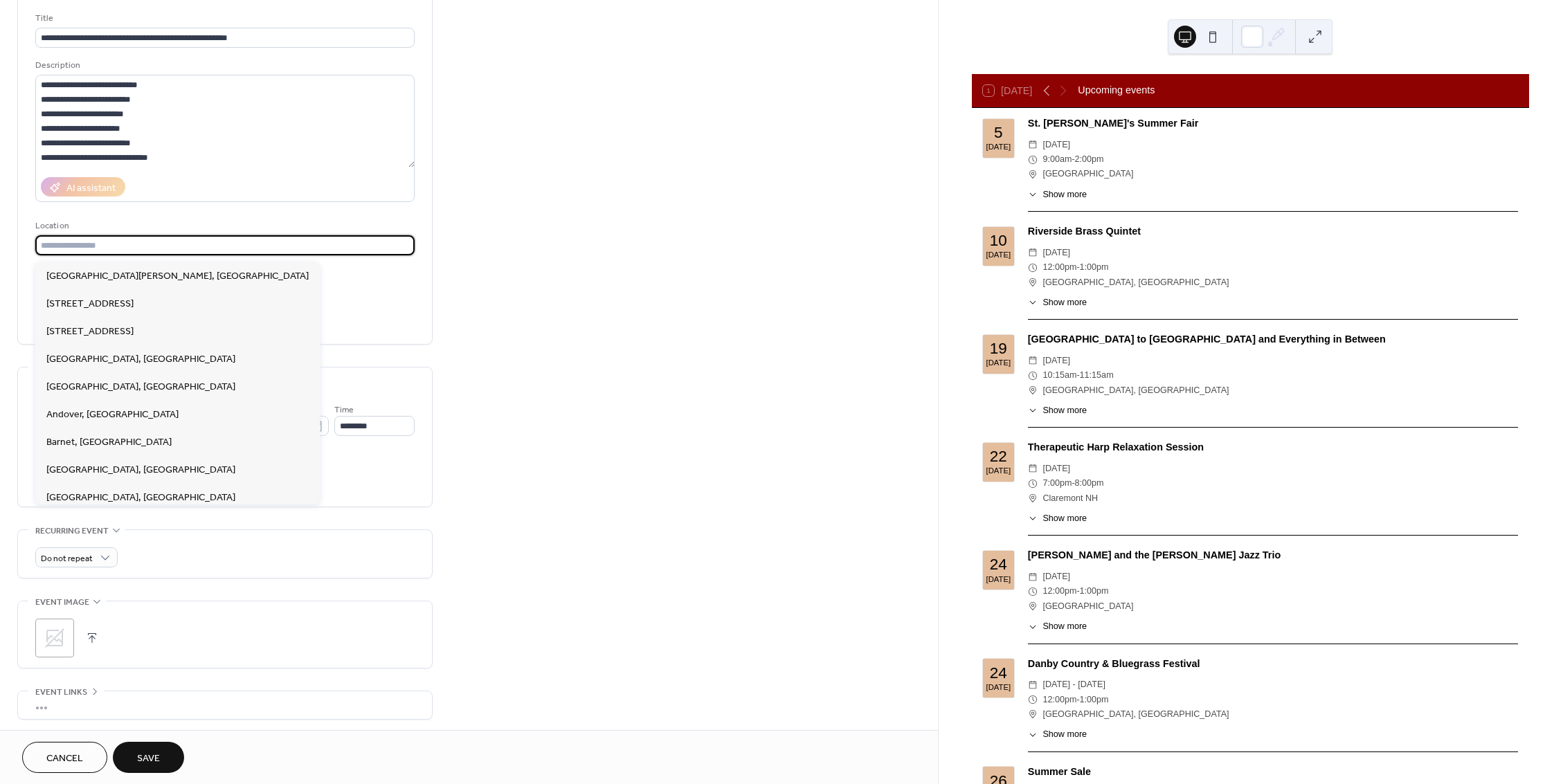click at bounding box center (225, 245) 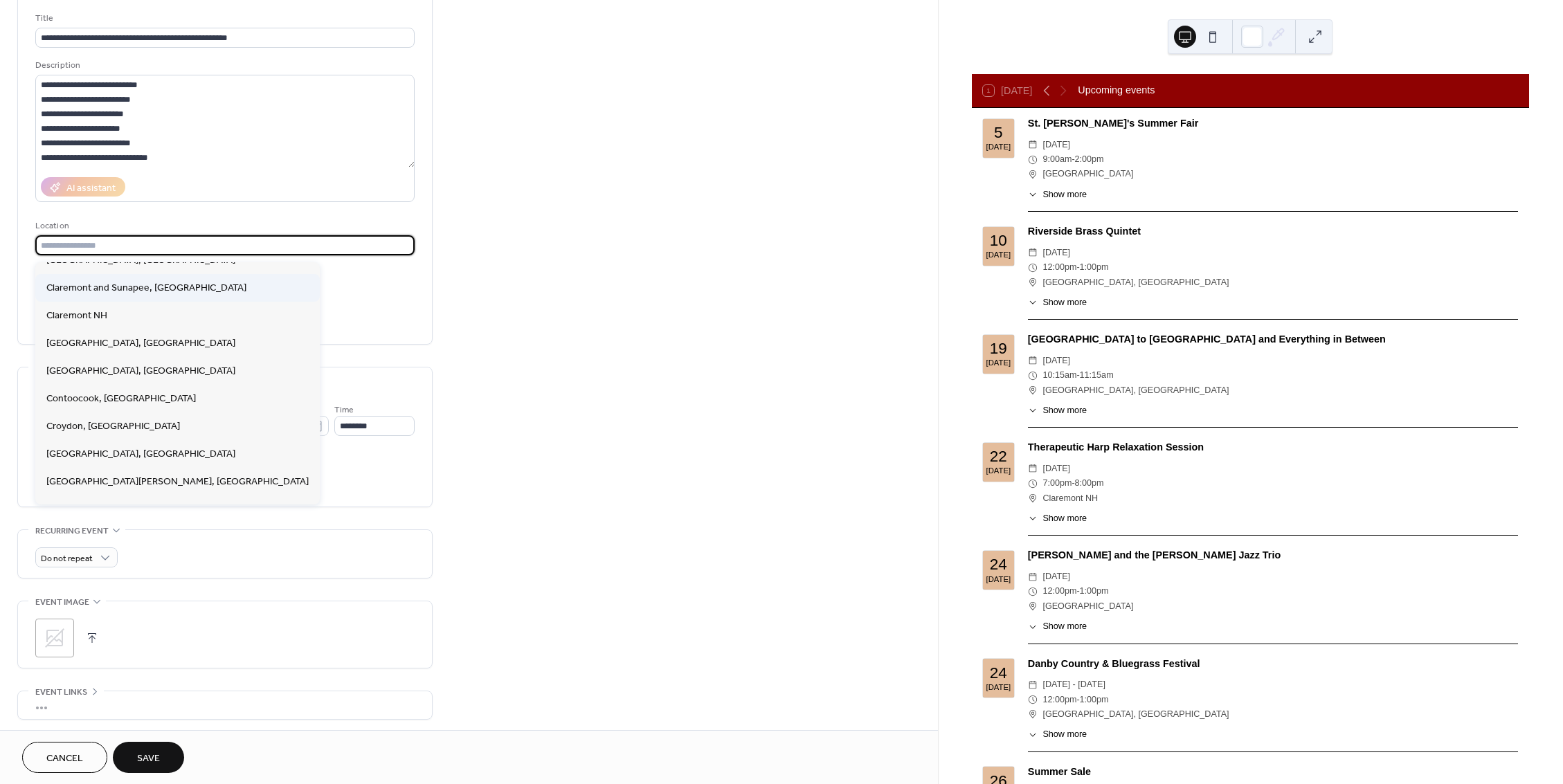 scroll, scrollTop: 353, scrollLeft: 0, axis: vertical 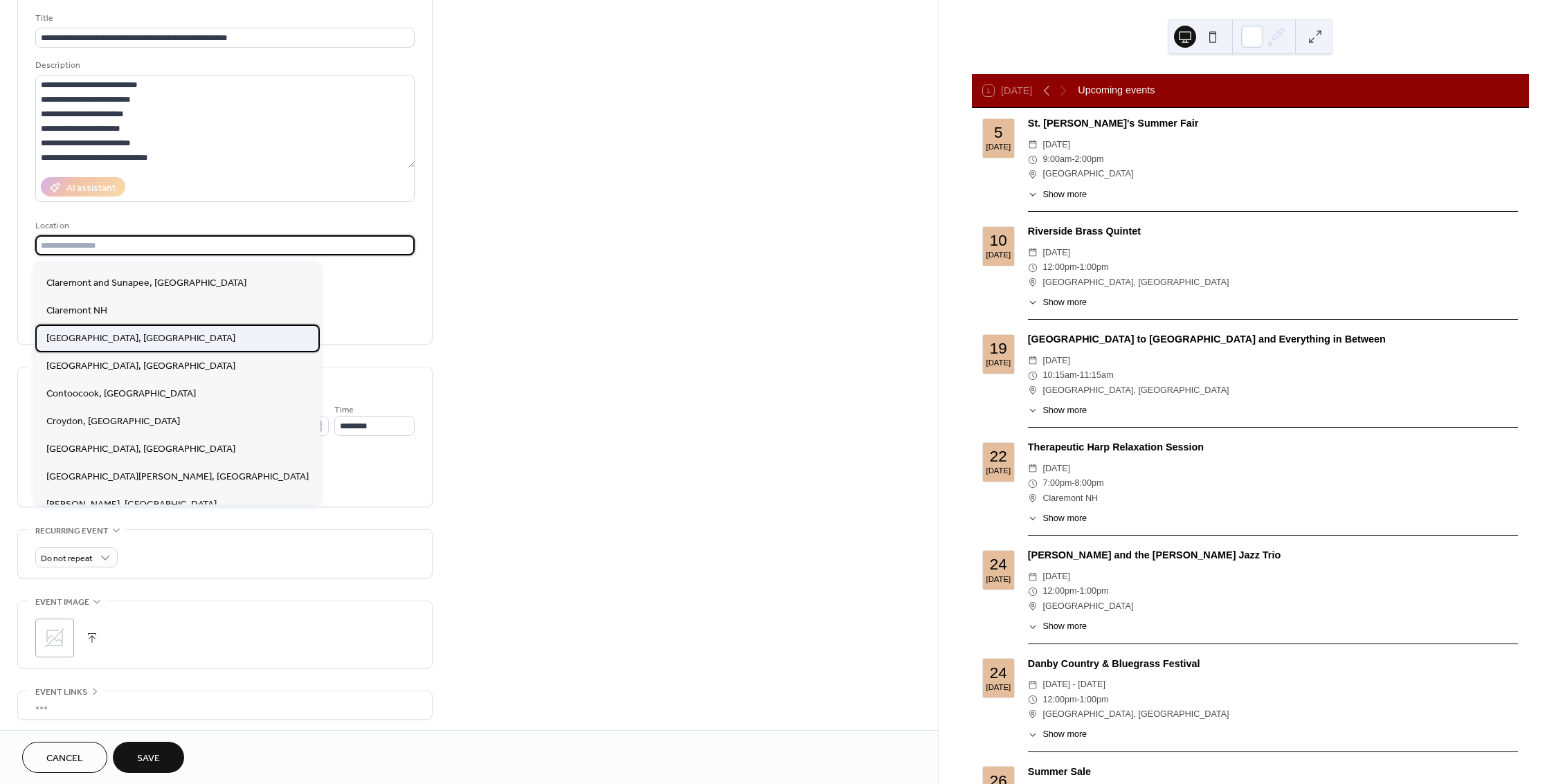click on "[GEOGRAPHIC_DATA], [GEOGRAPHIC_DATA]" at bounding box center [141, 338] 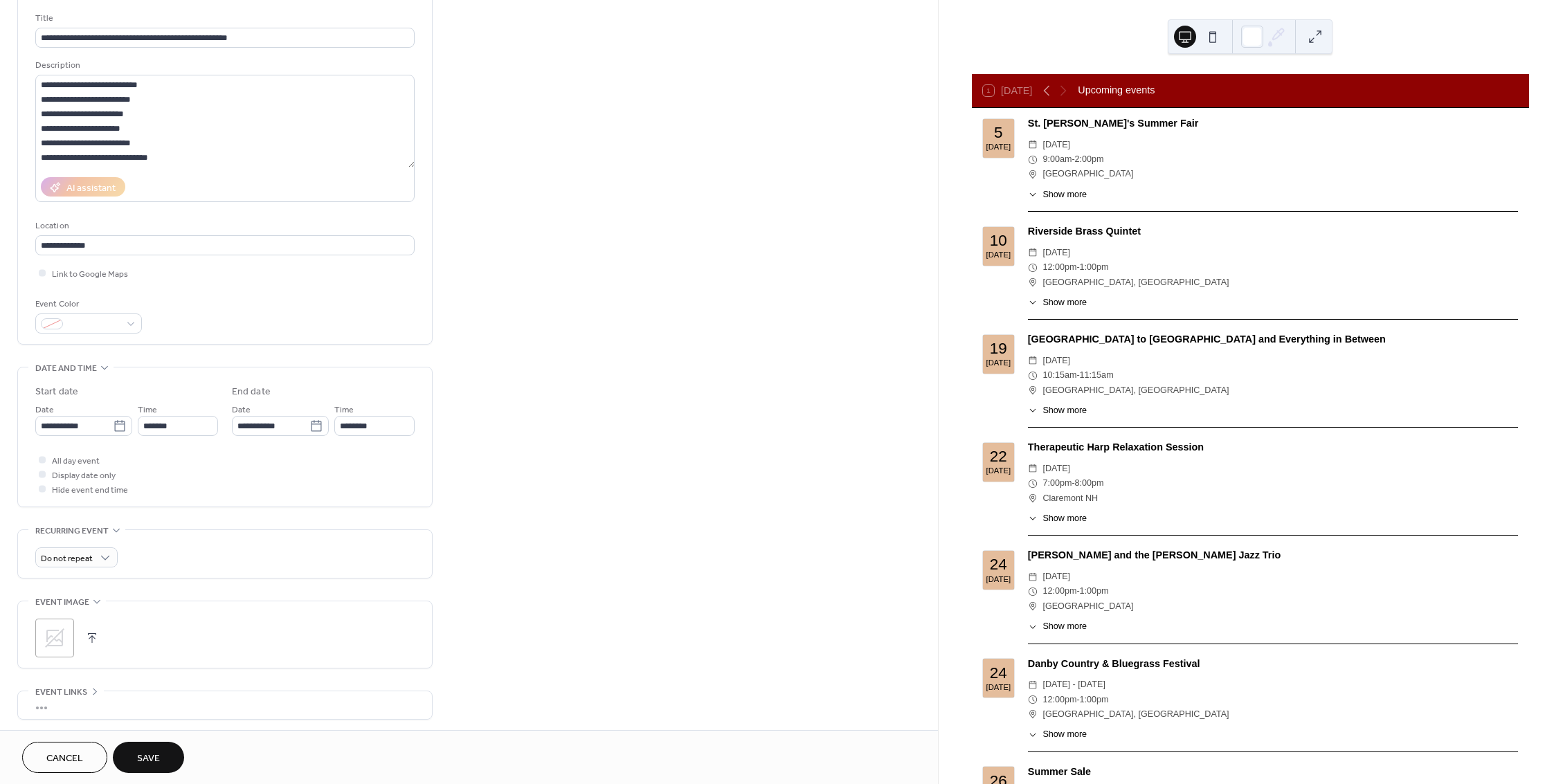 type on "**********" 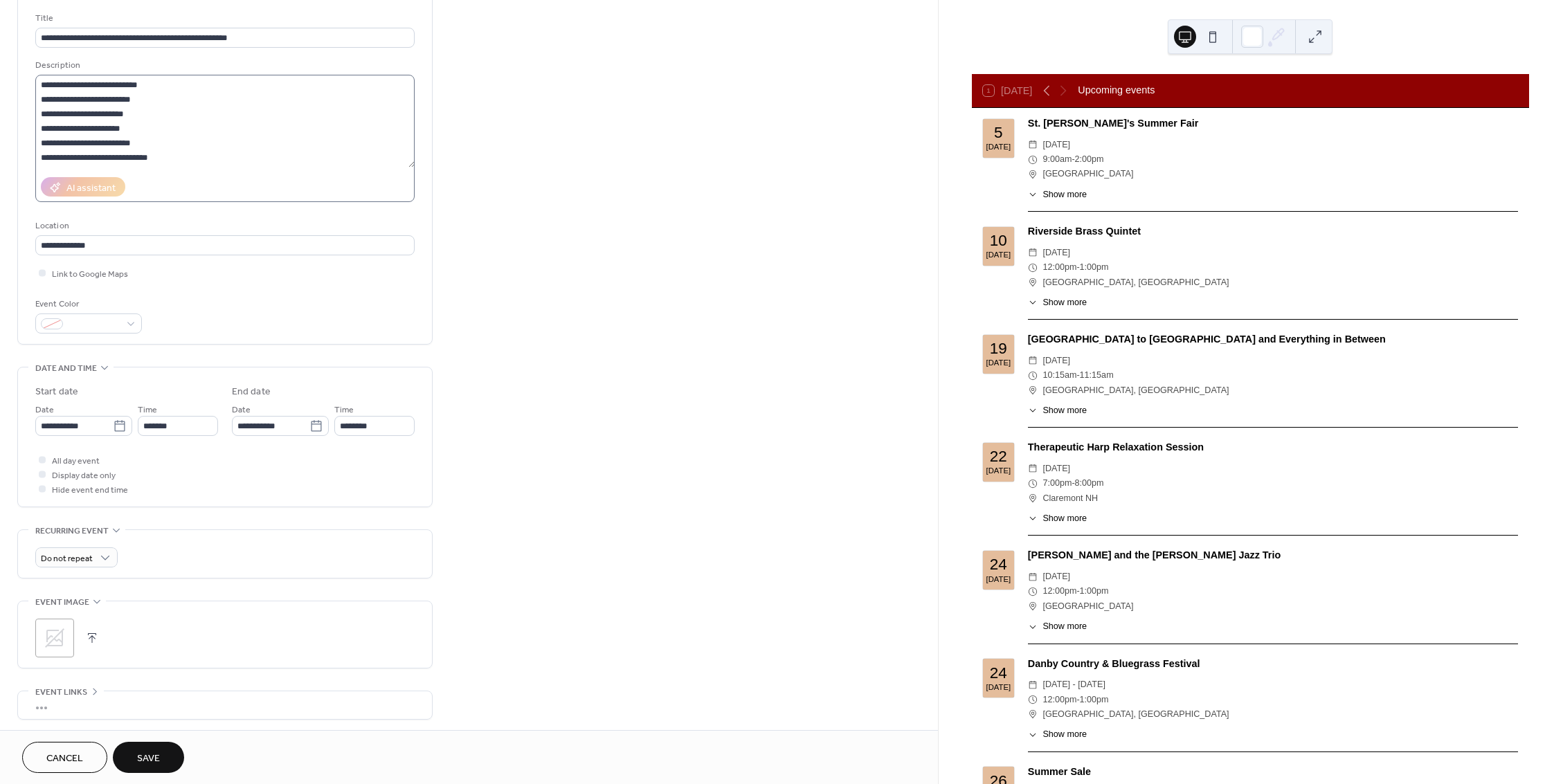 scroll, scrollTop: 29, scrollLeft: 0, axis: vertical 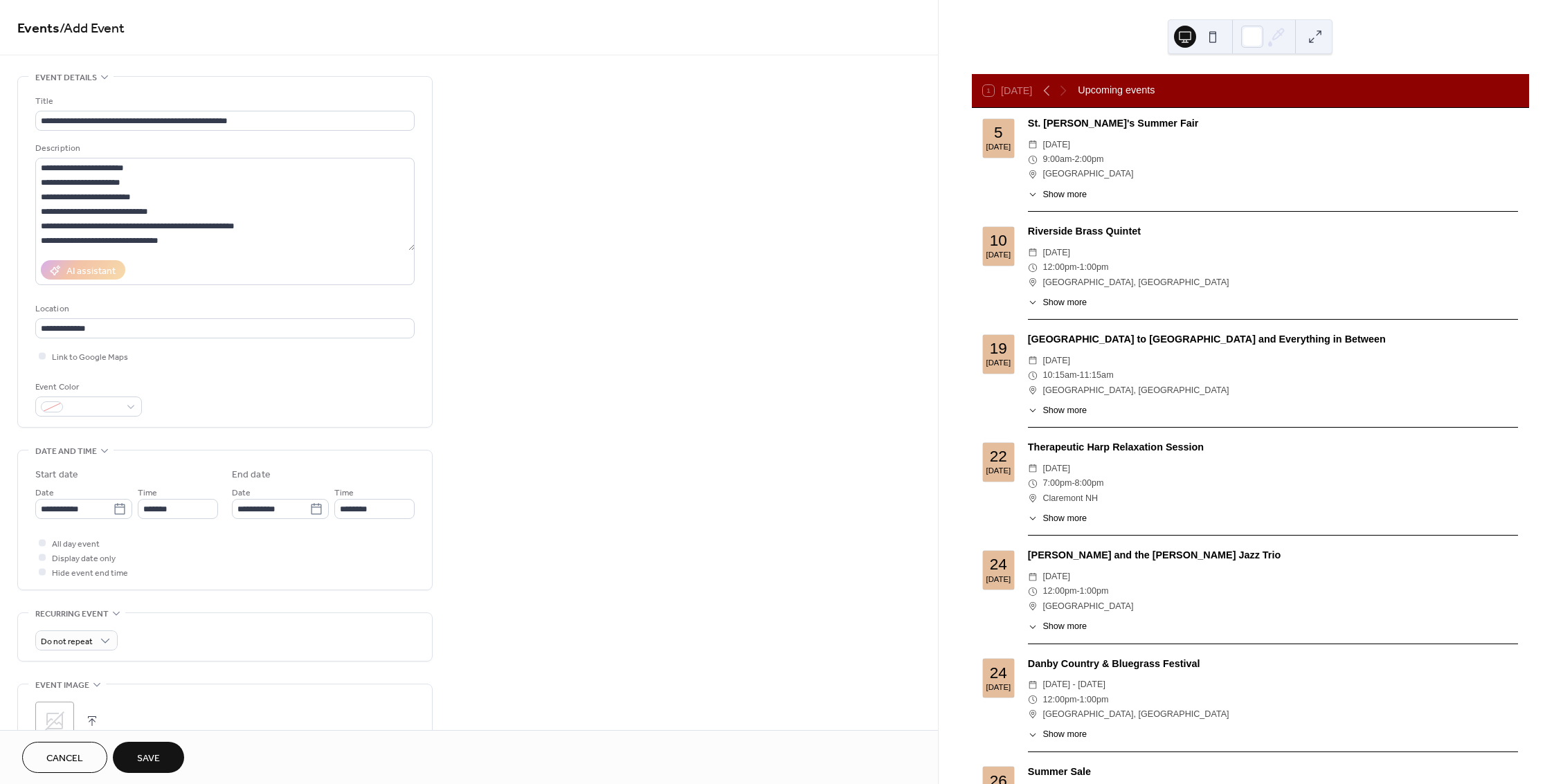 click on "Save" at bounding box center [148, 758] 